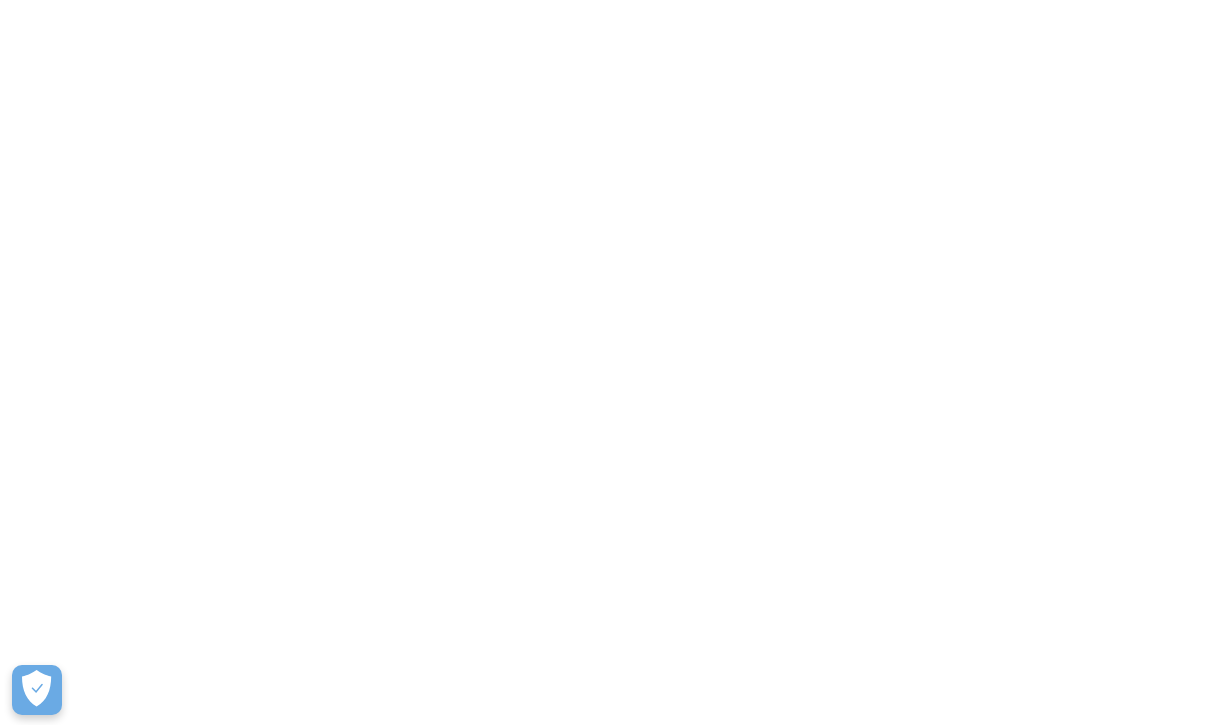 scroll, scrollTop: 0, scrollLeft: 0, axis: both 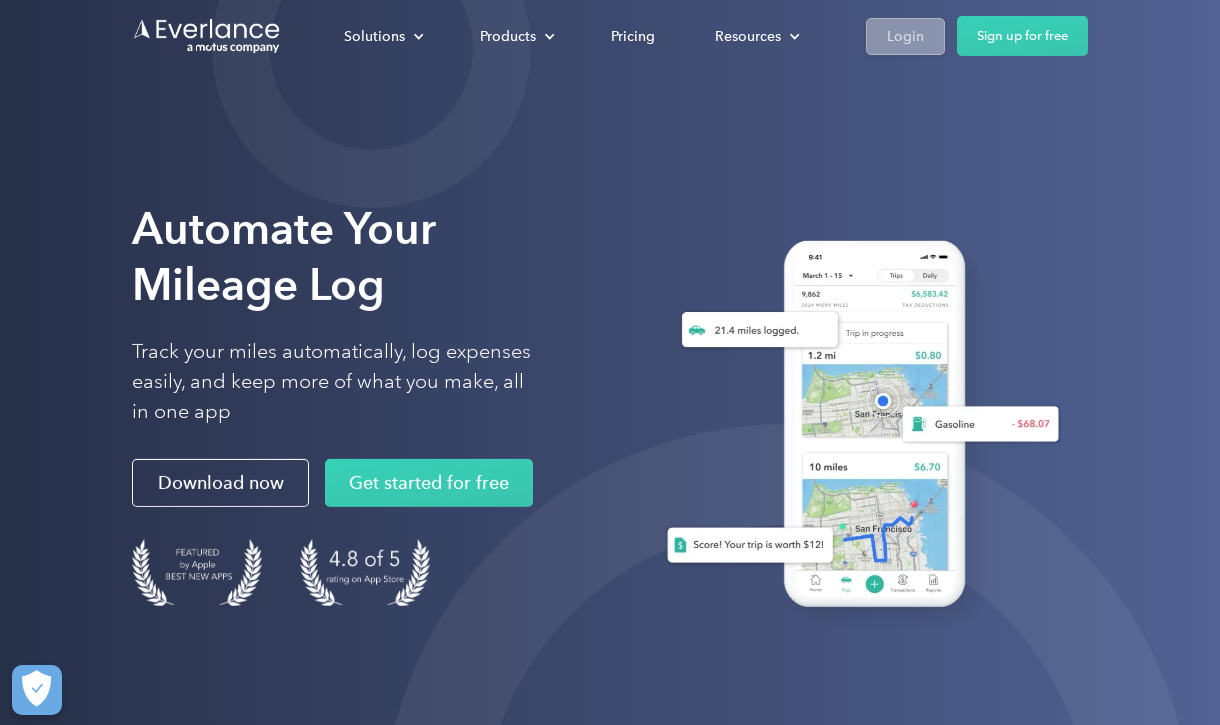click on "Login" at bounding box center (905, 36) 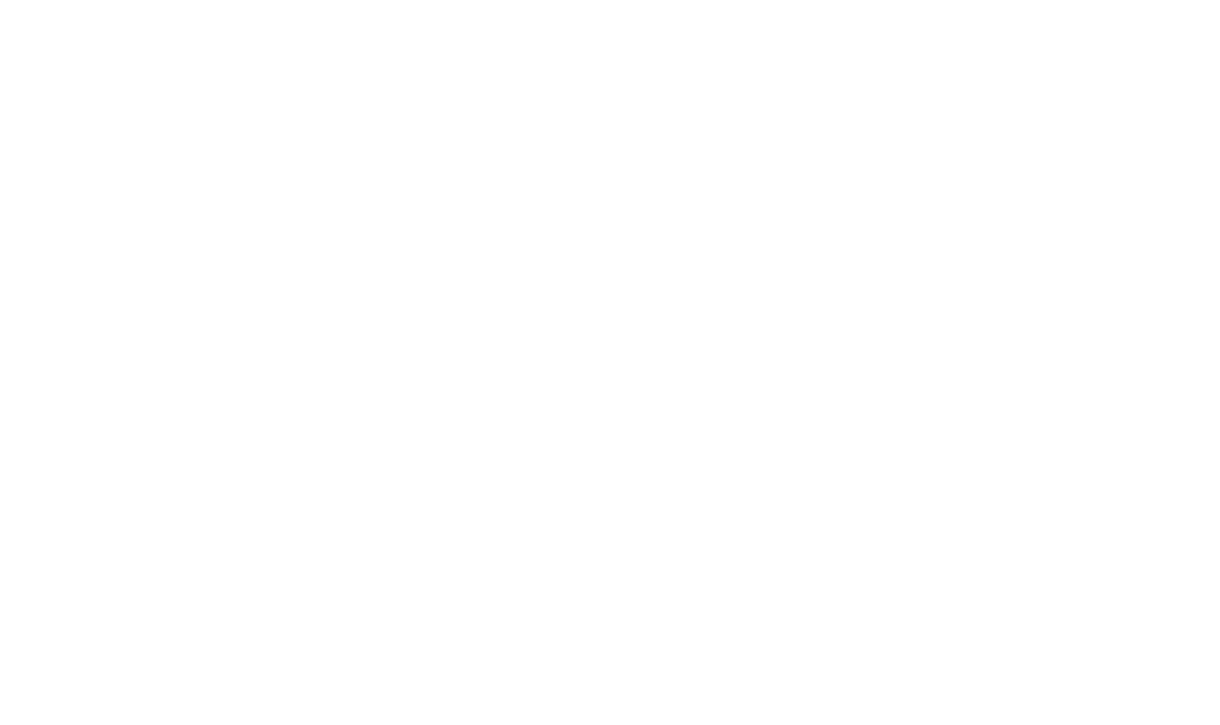 scroll, scrollTop: 0, scrollLeft: 0, axis: both 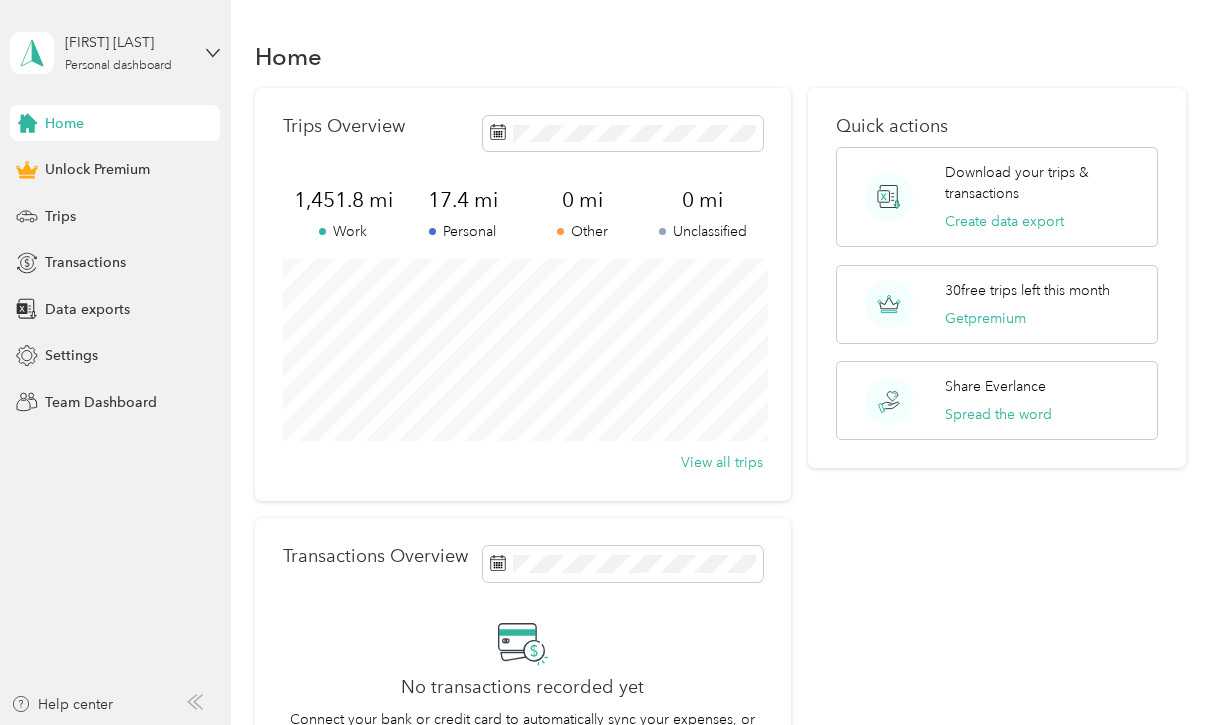 click on "Home" at bounding box center (64, 123) 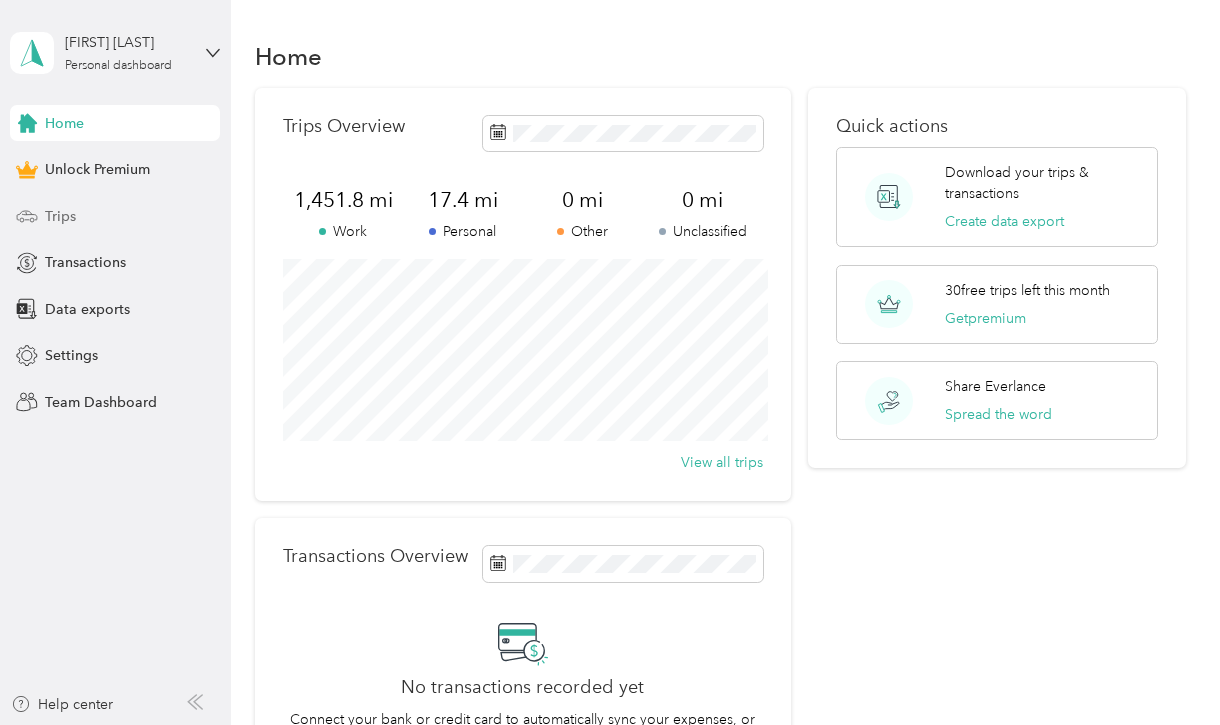 click on "Trips" at bounding box center (60, 216) 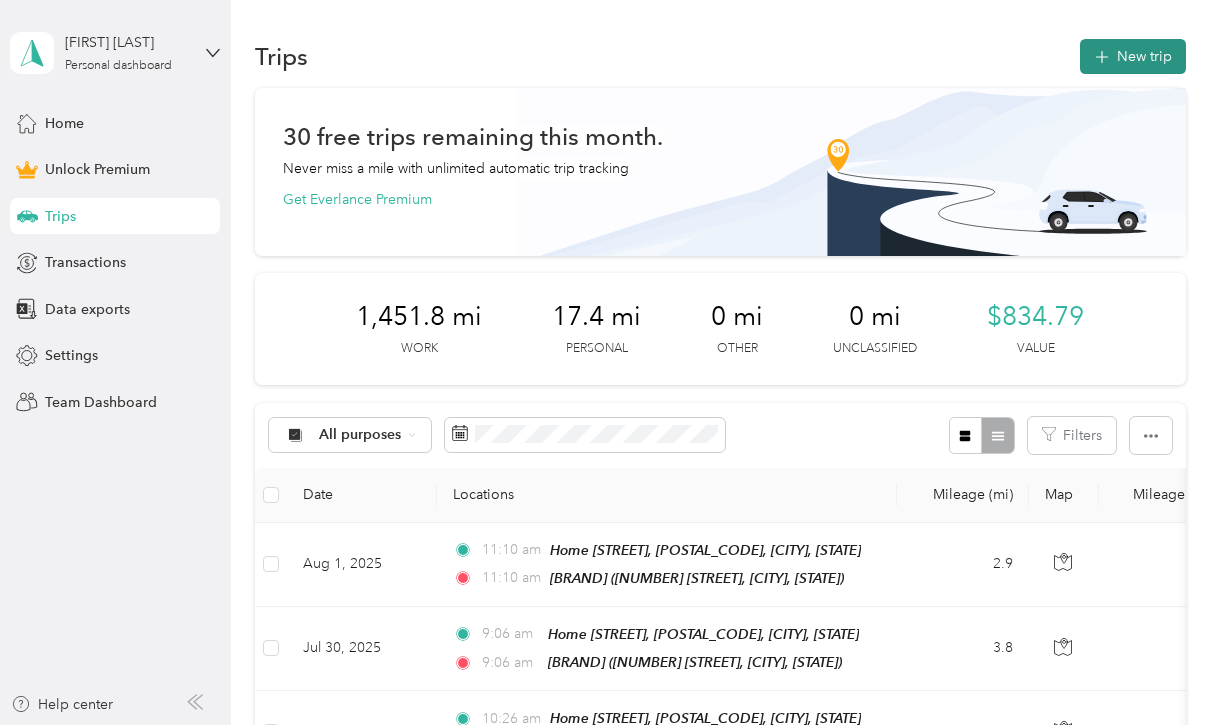 click on "New trip" at bounding box center (1133, 56) 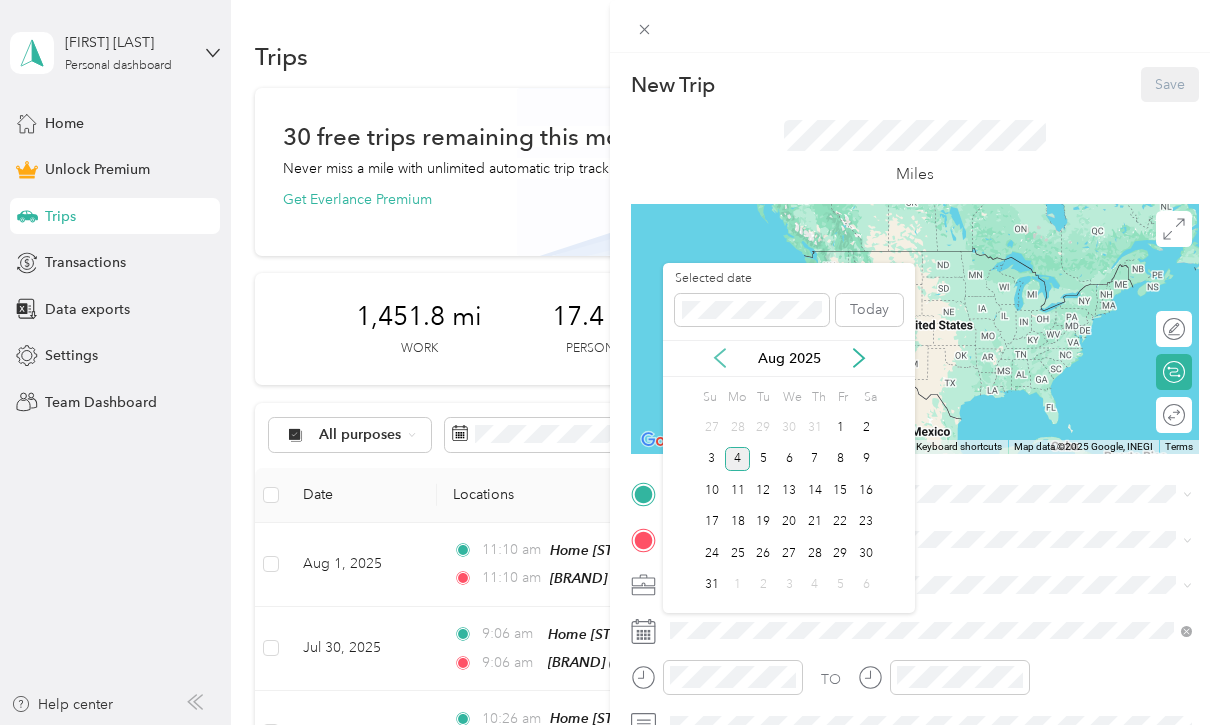 click 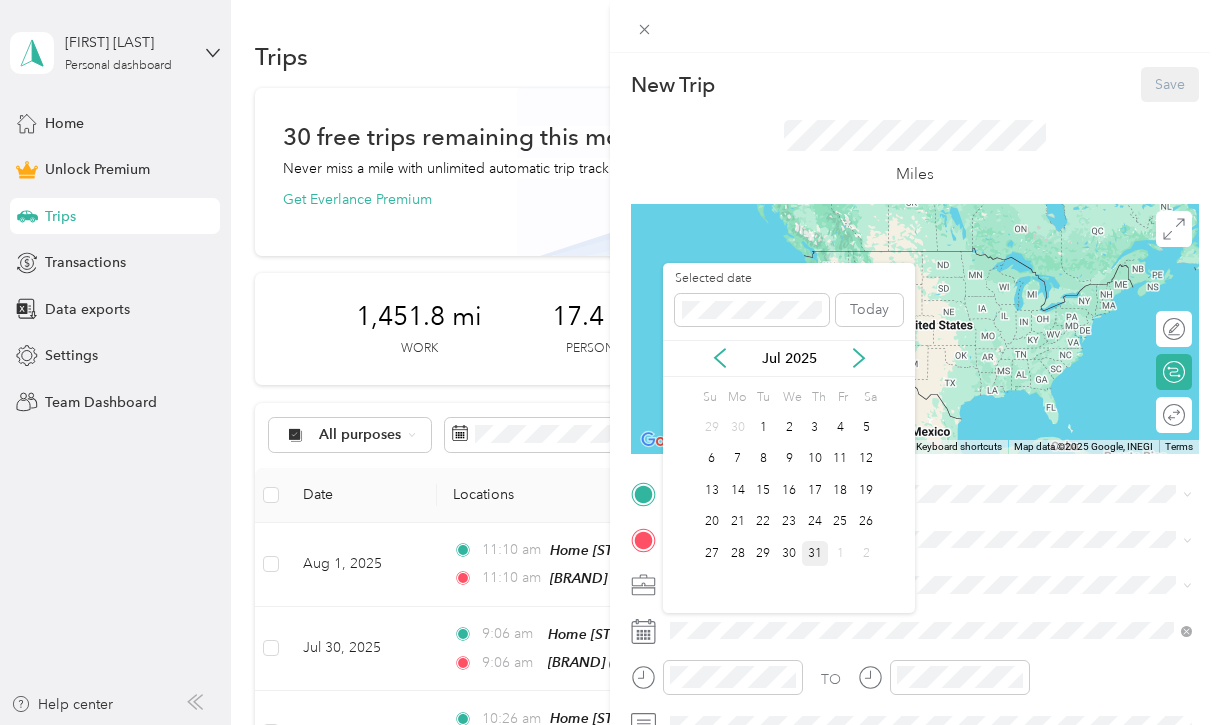click on "31" at bounding box center [815, 553] 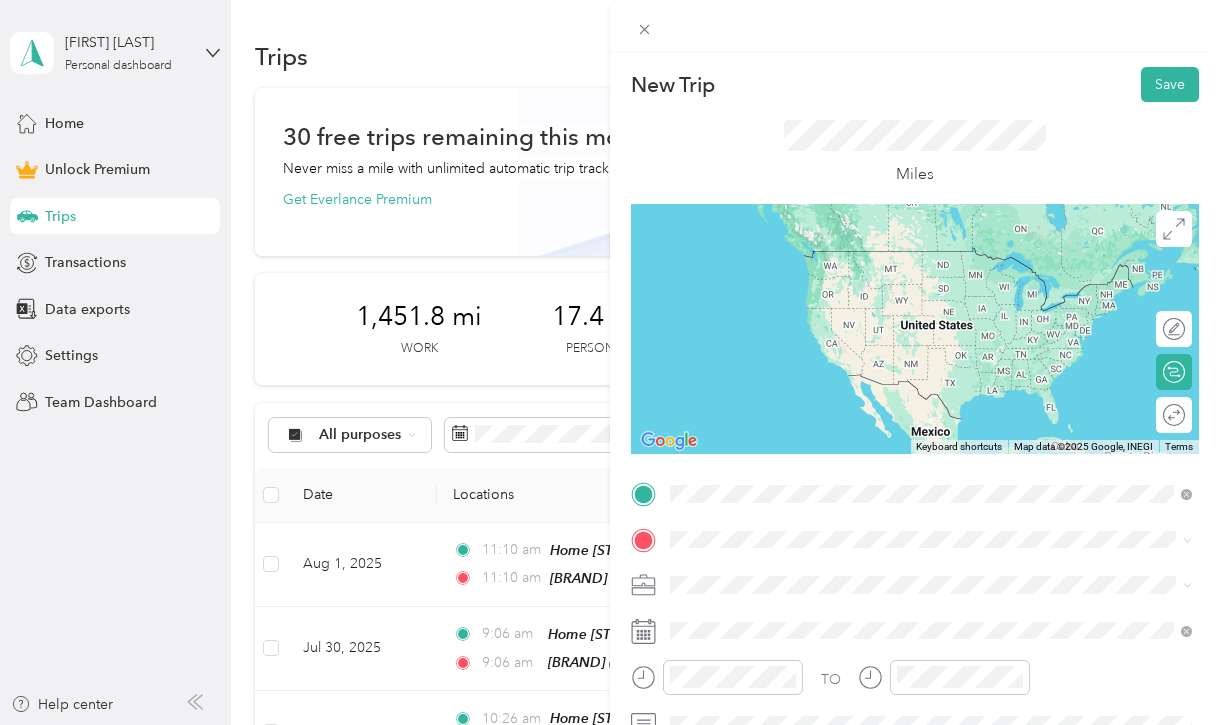 click on "Home [STREET], [POSTAL_CODE], [CITY], [STATE], [COUNTRY]" at bounding box center [886, 333] 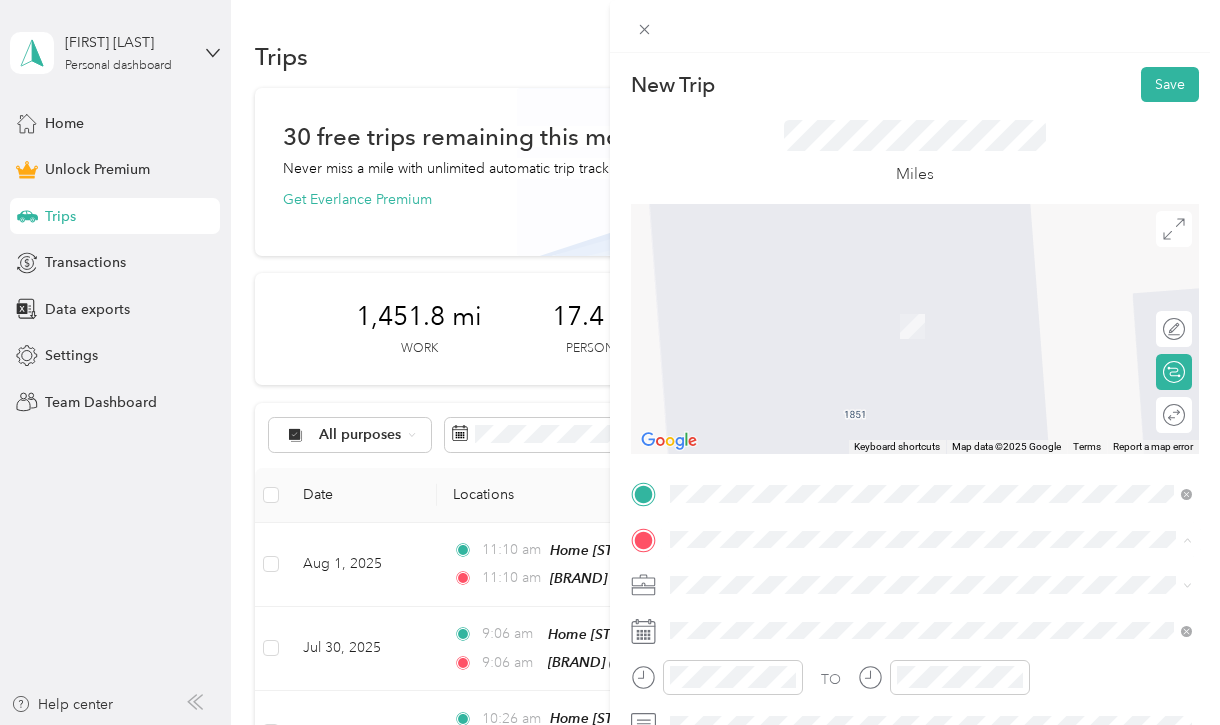 click on "[NUMBER] [STREET], [POSTAL_CODE], [CITY], [STATE], [COUNTRY]" at bounding box center (921, 388) 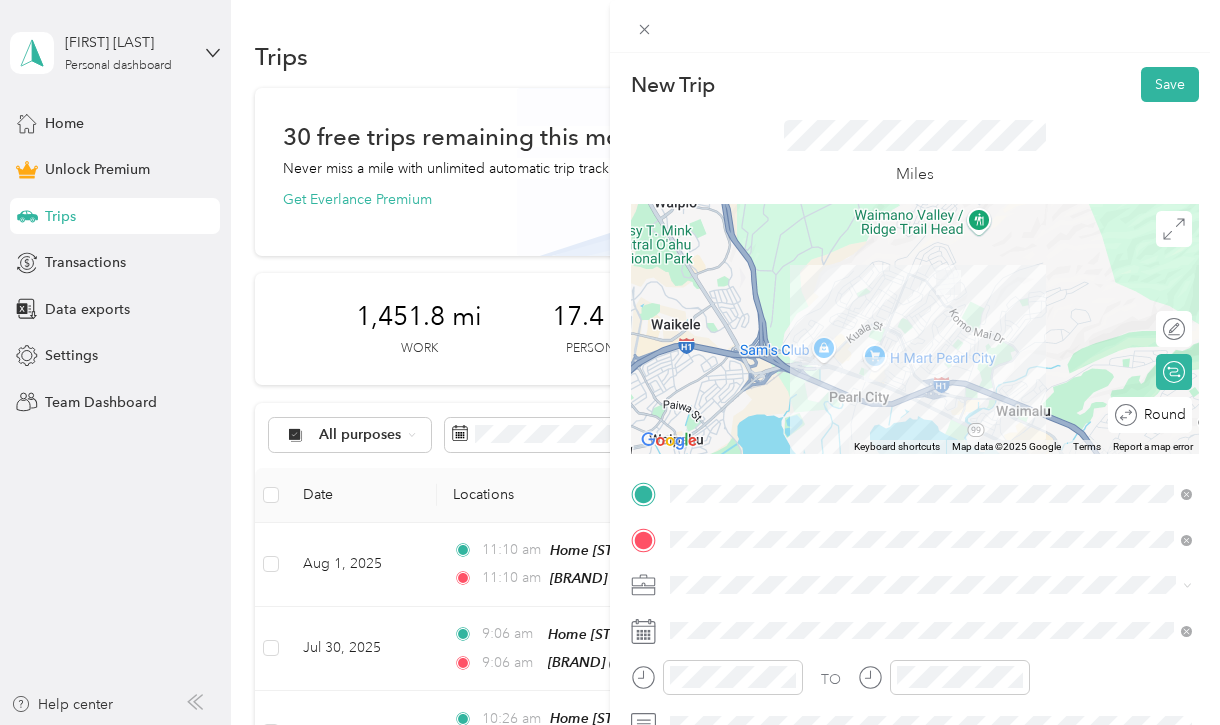 click on "Round trip" at bounding box center [1161, 414] 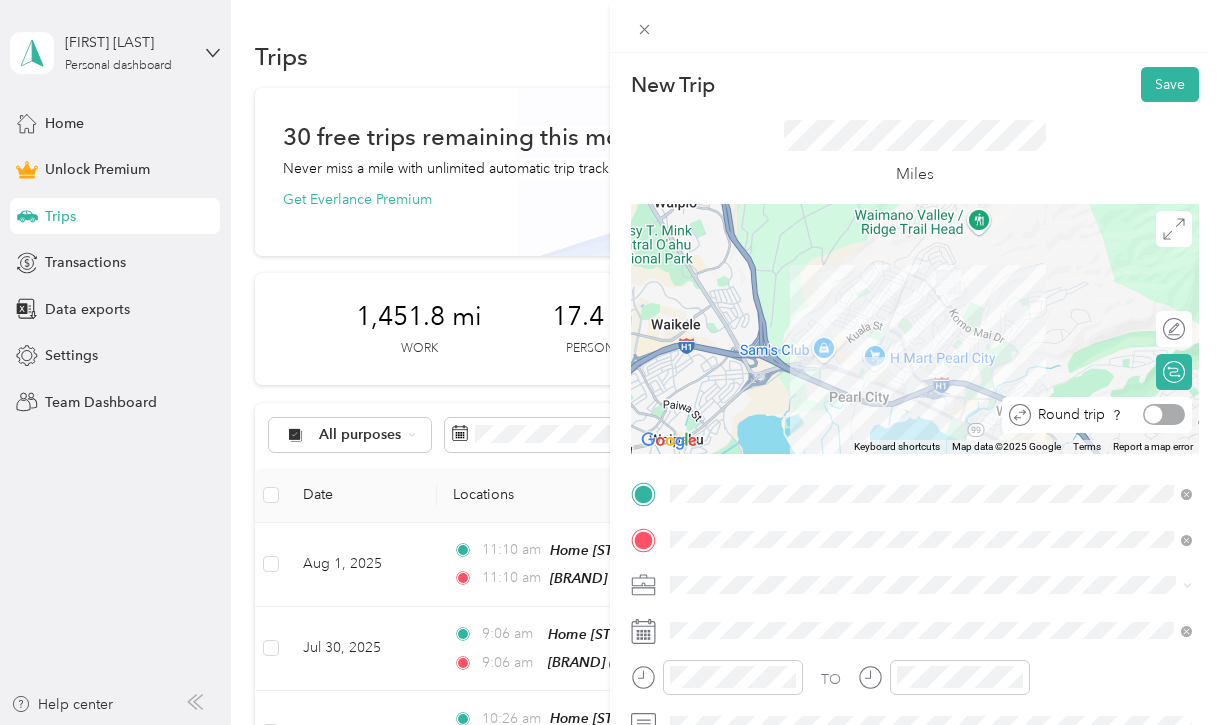 click at bounding box center [1164, 414] 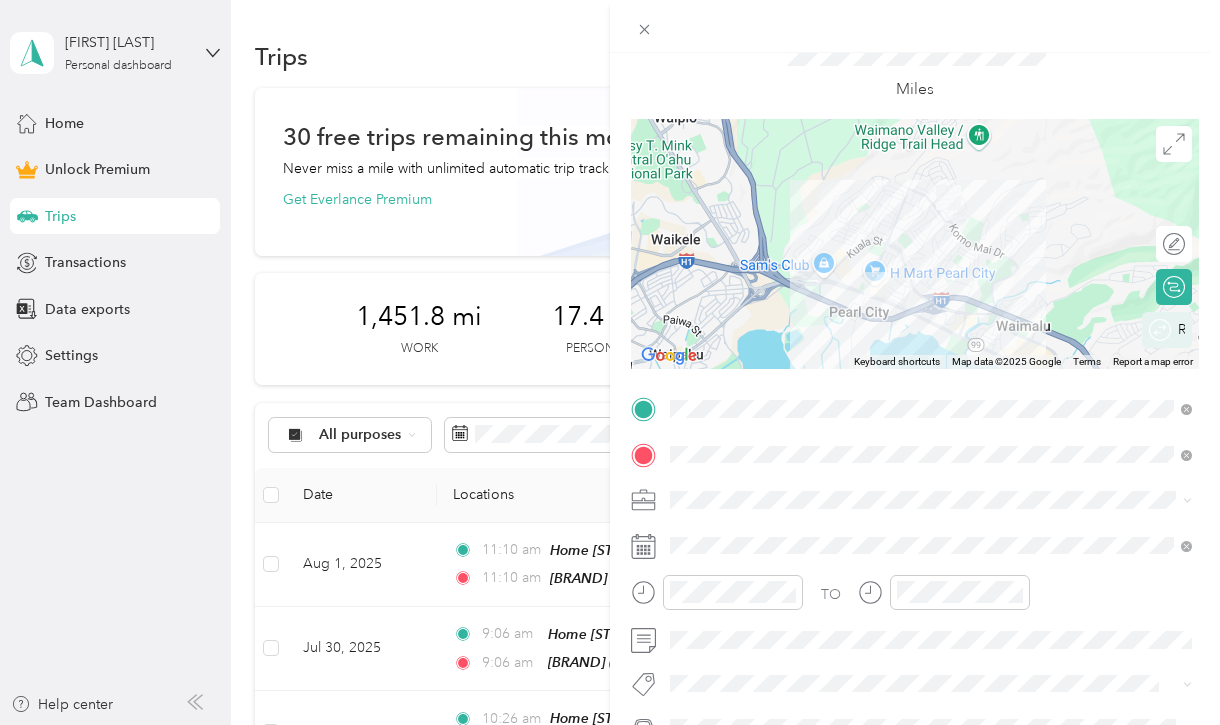scroll, scrollTop: 104, scrollLeft: 0, axis: vertical 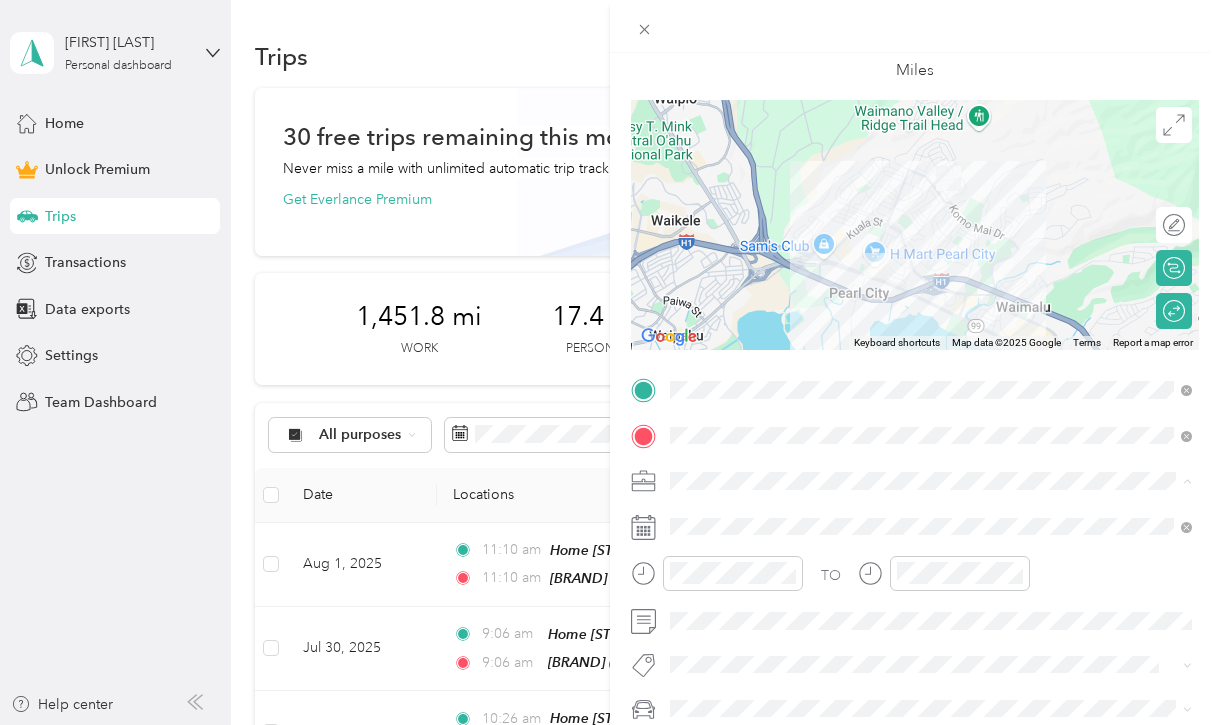 click on "Work Personal Kreative Kidz Kare Simple Aloha Creations Other Charity Medical Moving Commute" at bounding box center [931, 323] 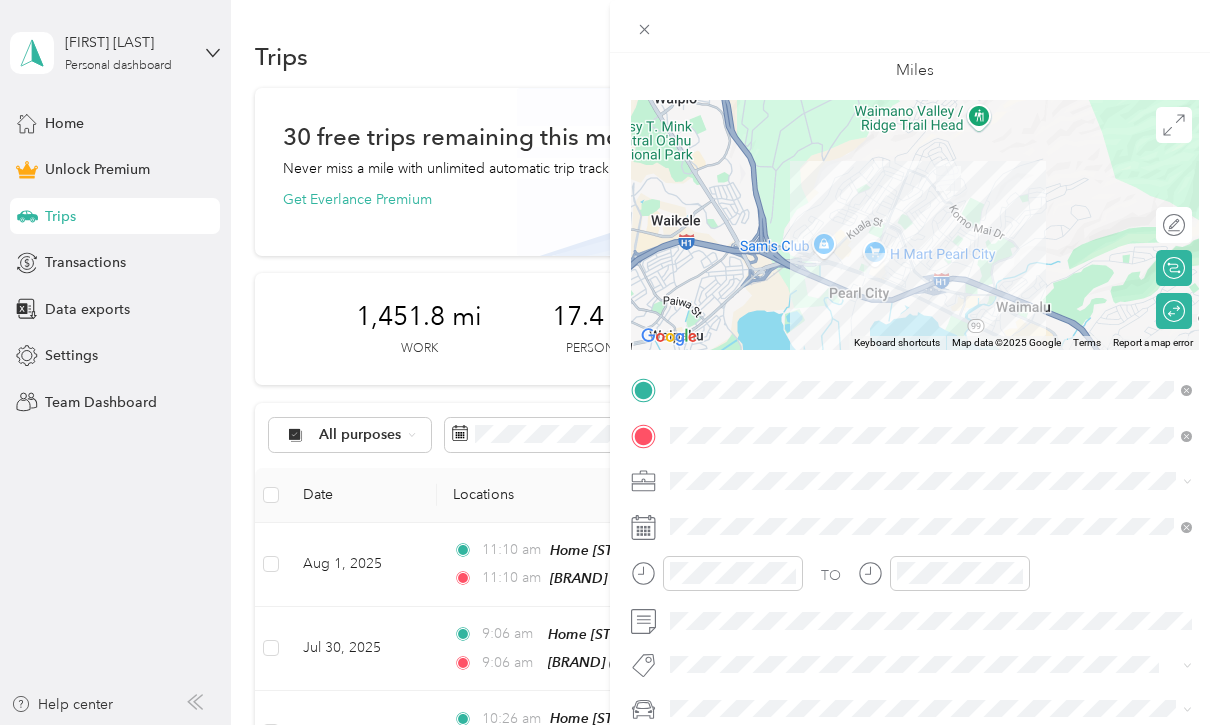 scroll, scrollTop: 1, scrollLeft: 0, axis: vertical 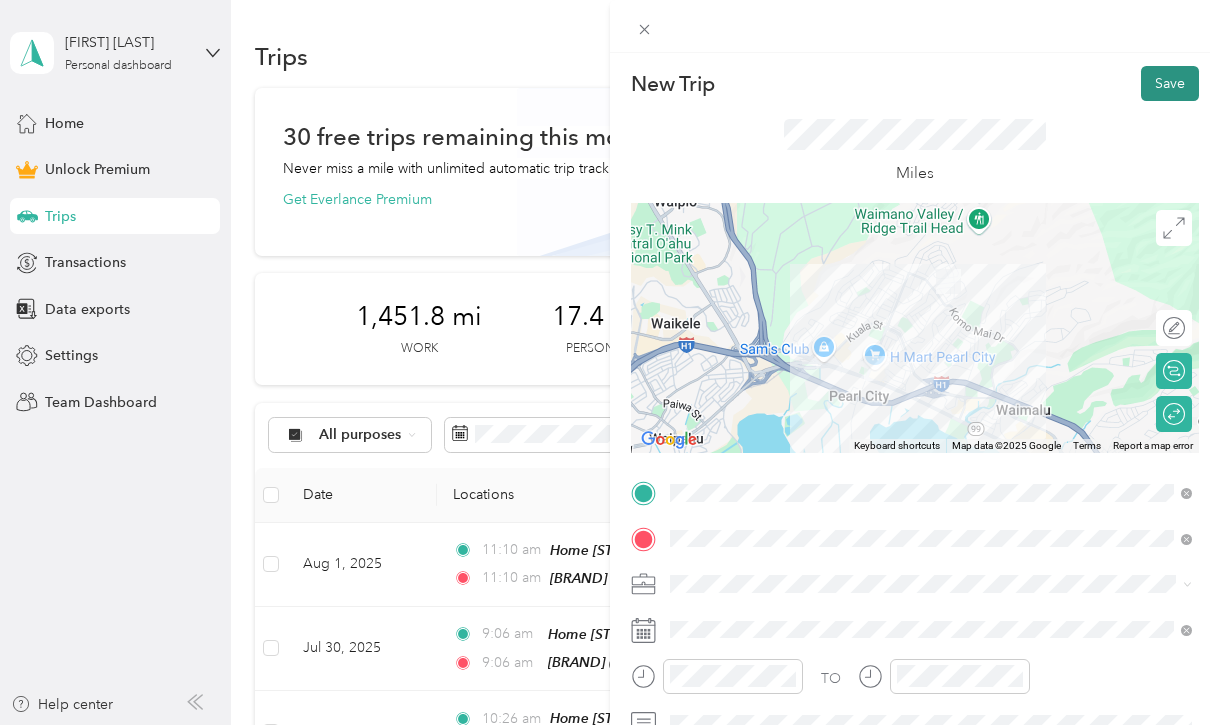 click on "Save" at bounding box center (1170, 83) 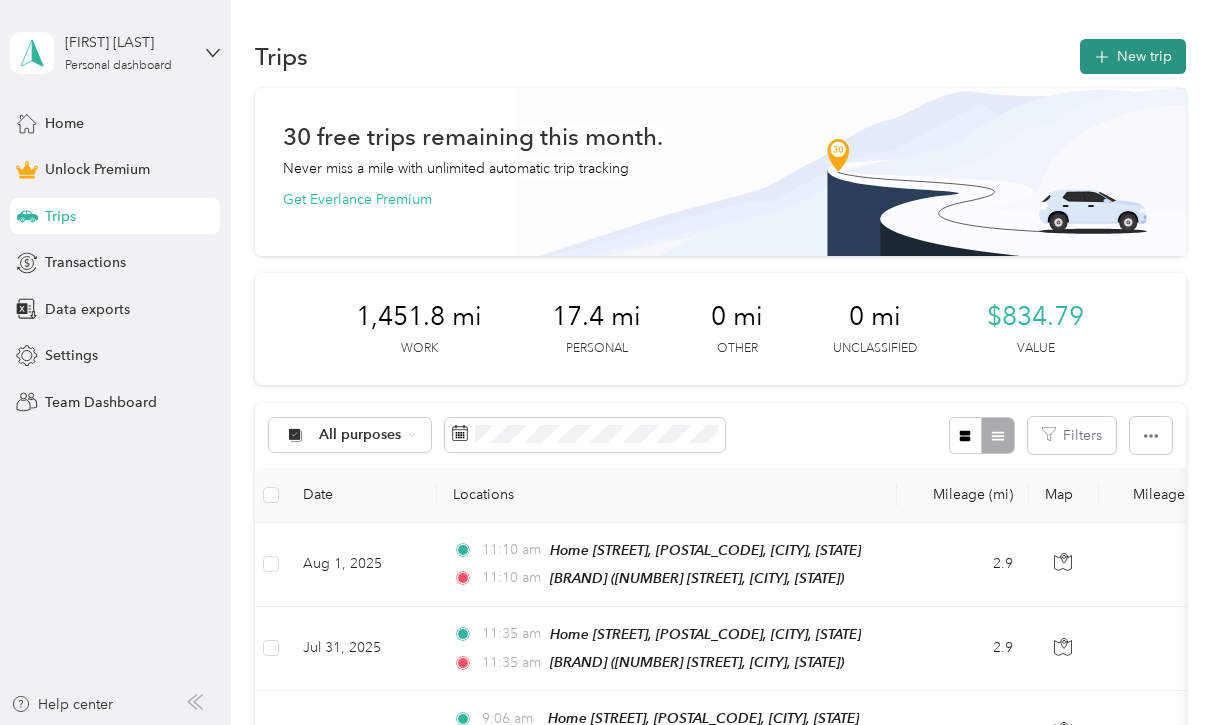 click on "New trip" at bounding box center [1133, 56] 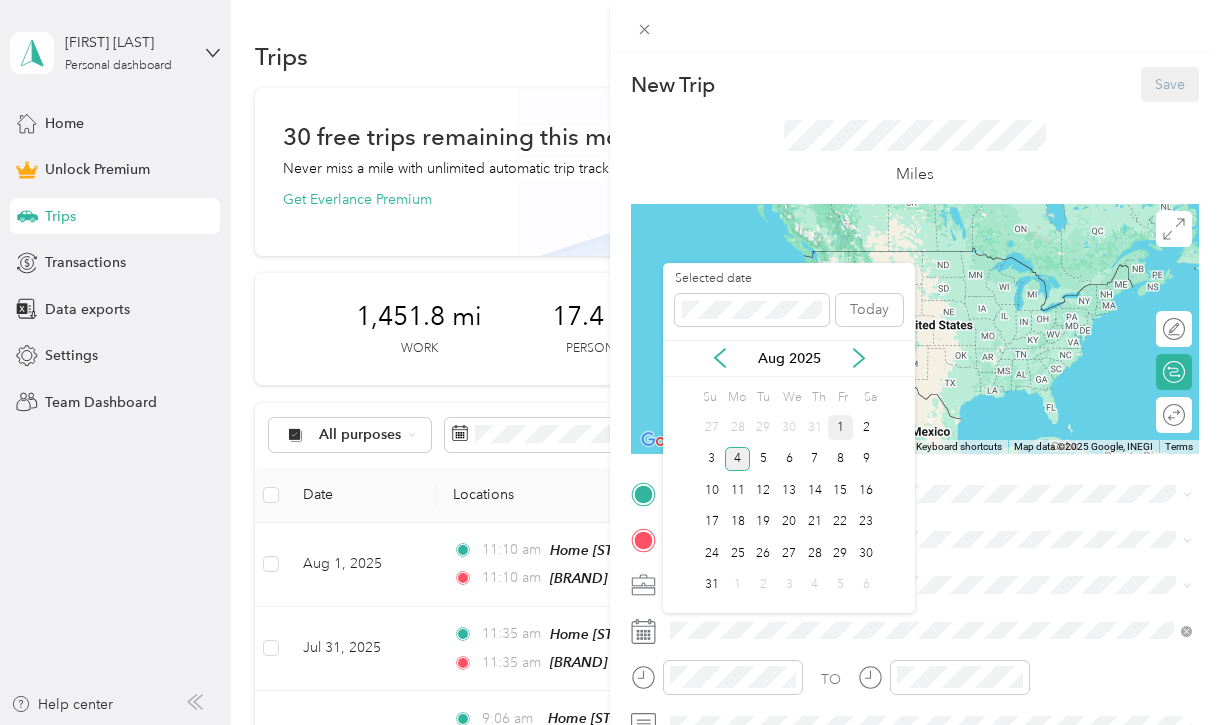 click on "1" at bounding box center [841, 427] 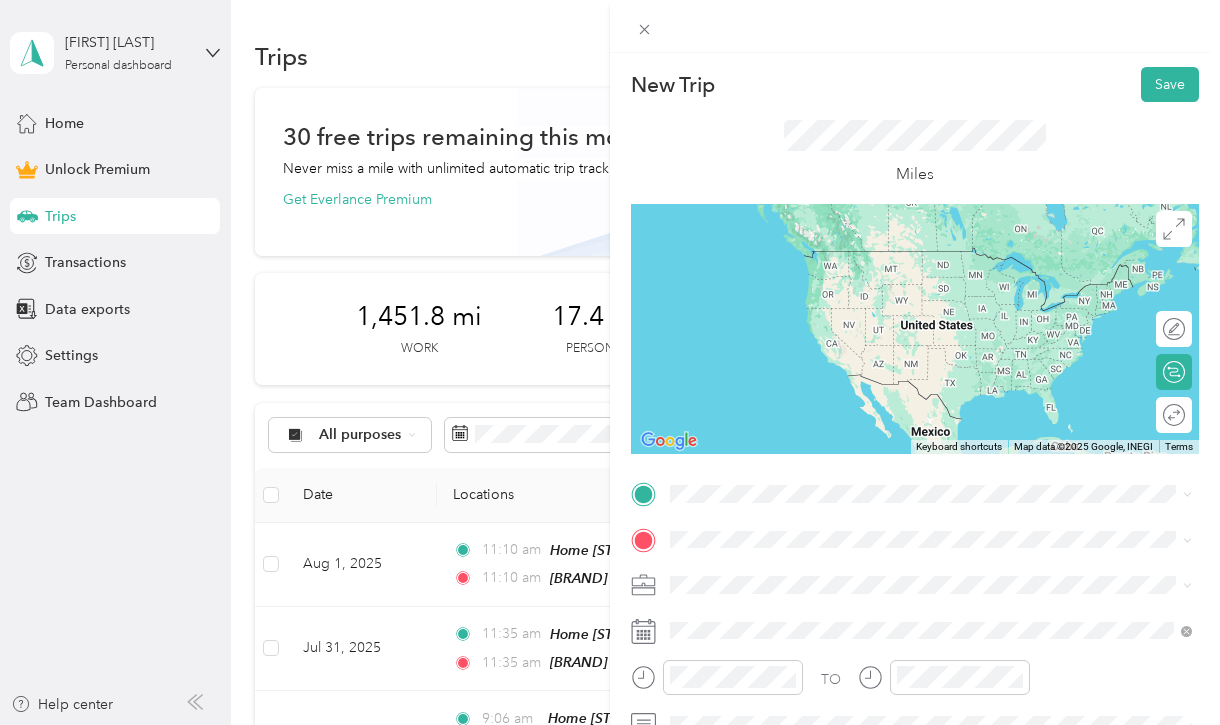 click on "[STREET], [POSTAL_CODE], [CITY], [STATE], [COUNTRY]" at bounding box center [886, 339] 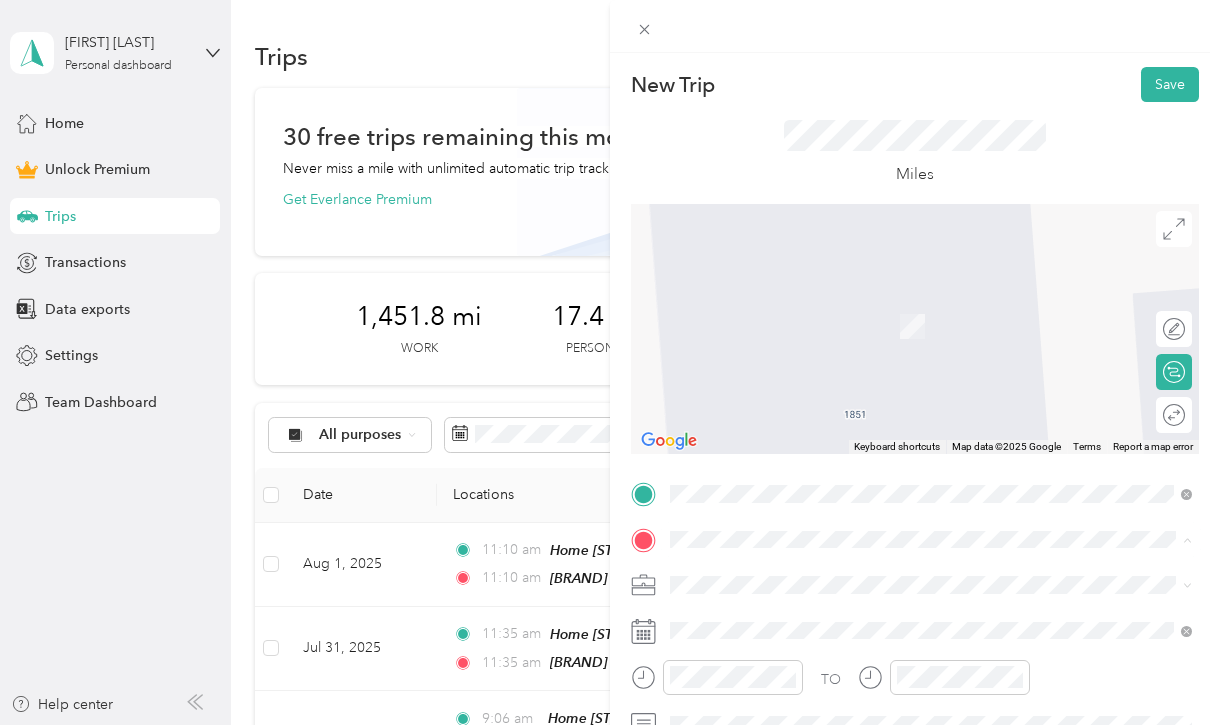 click on "[NUMBER] [STREET], [POSTAL_CODE], [CITY], [STATE], [COUNTRY]" at bounding box center (921, 325) 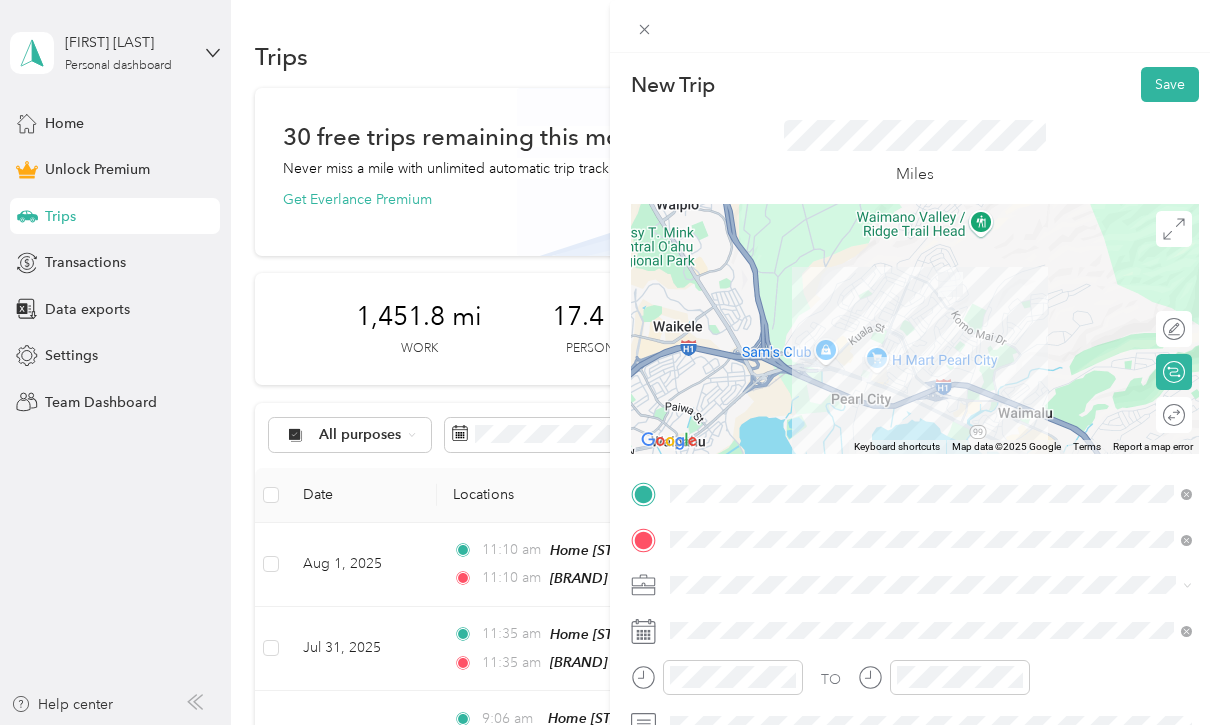 click on "Work Personal Kreative Kidz Kare Simple Aloha Creations Other Charity Medical Moving Commute" at bounding box center [931, 418] 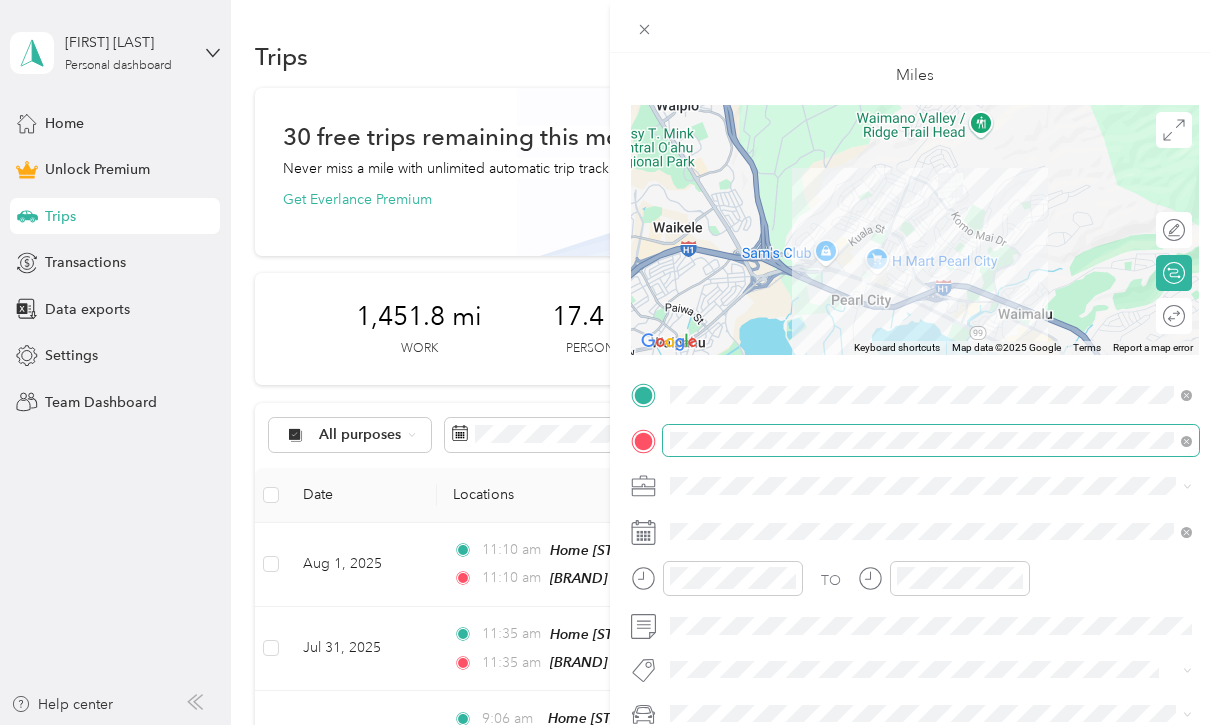 scroll, scrollTop: 114, scrollLeft: 0, axis: vertical 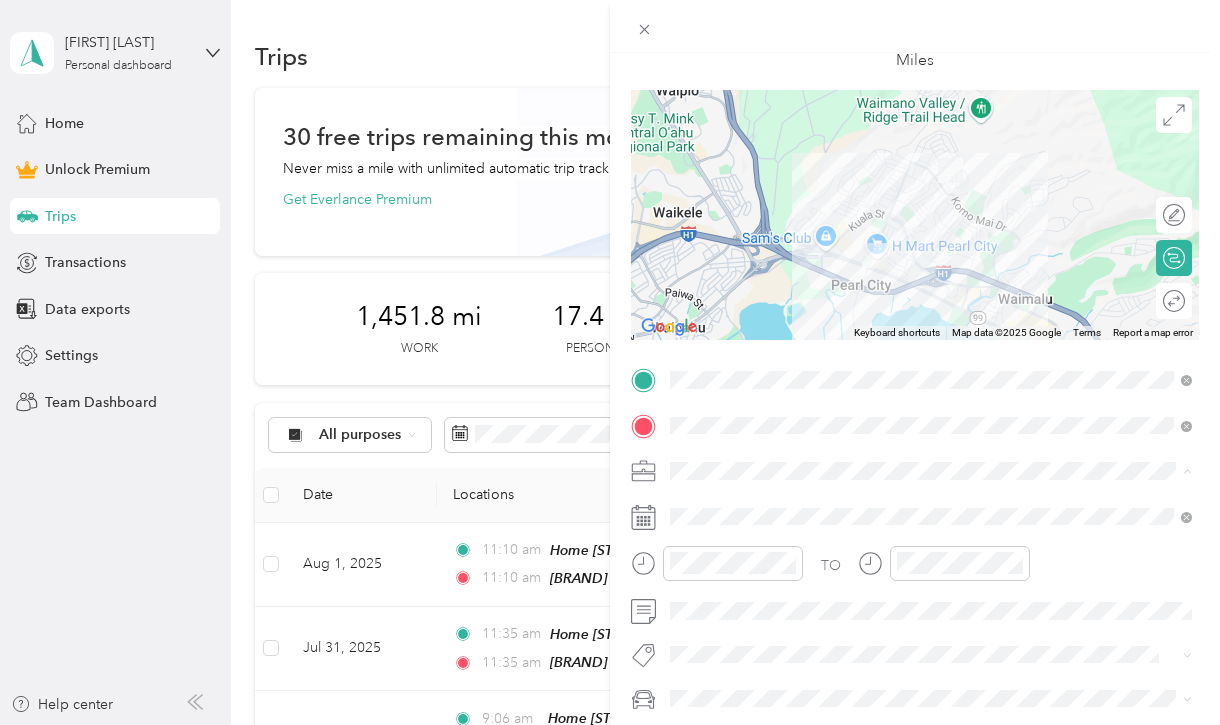 click on "Kreative Kidz Kare" at bounding box center [931, 260] 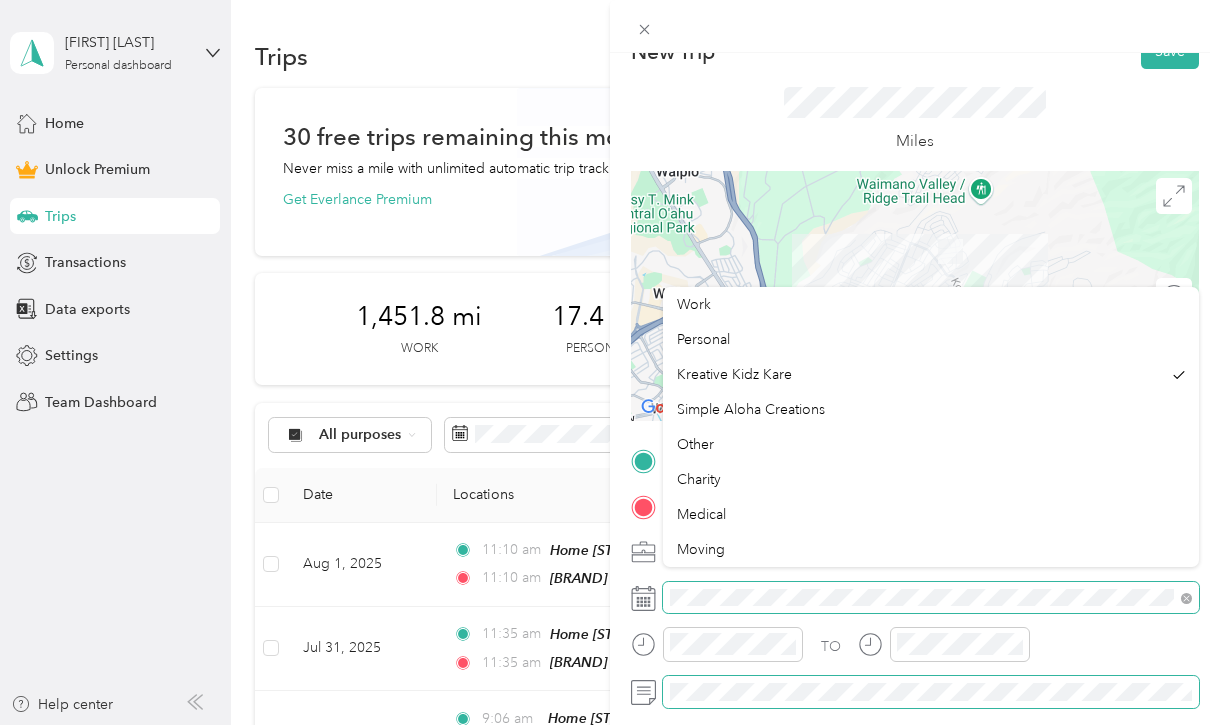 scroll, scrollTop: 0, scrollLeft: 0, axis: both 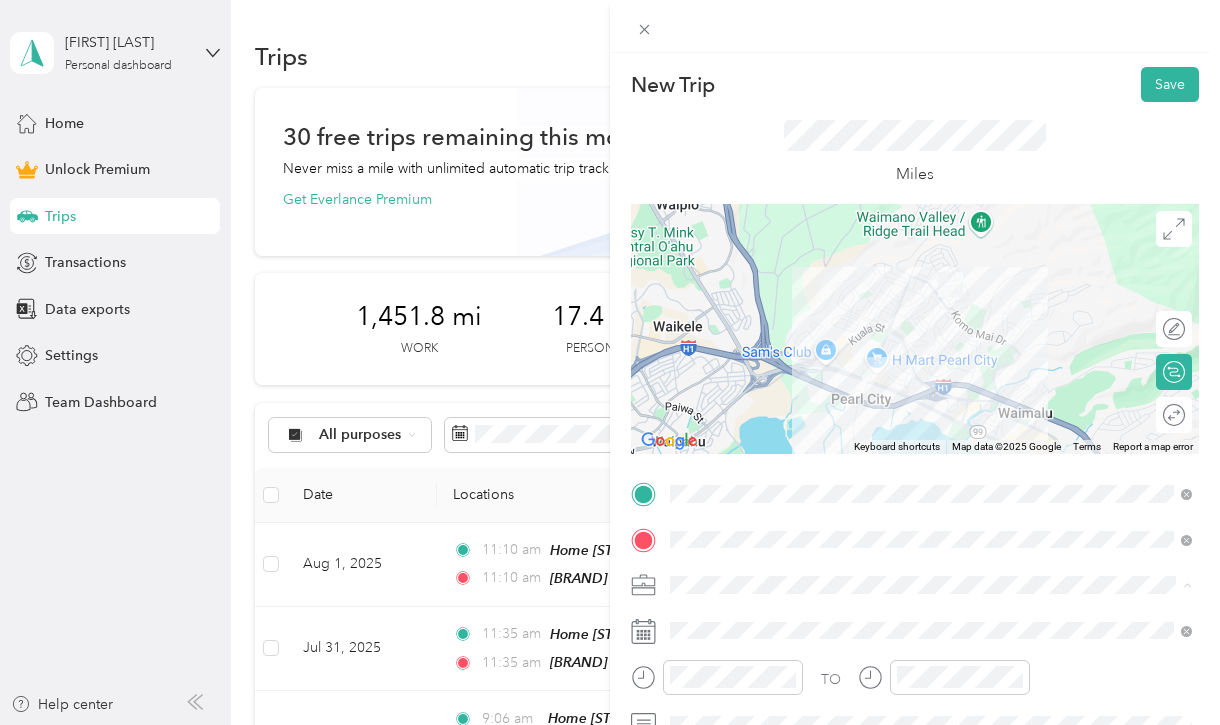 click at bounding box center [915, 329] 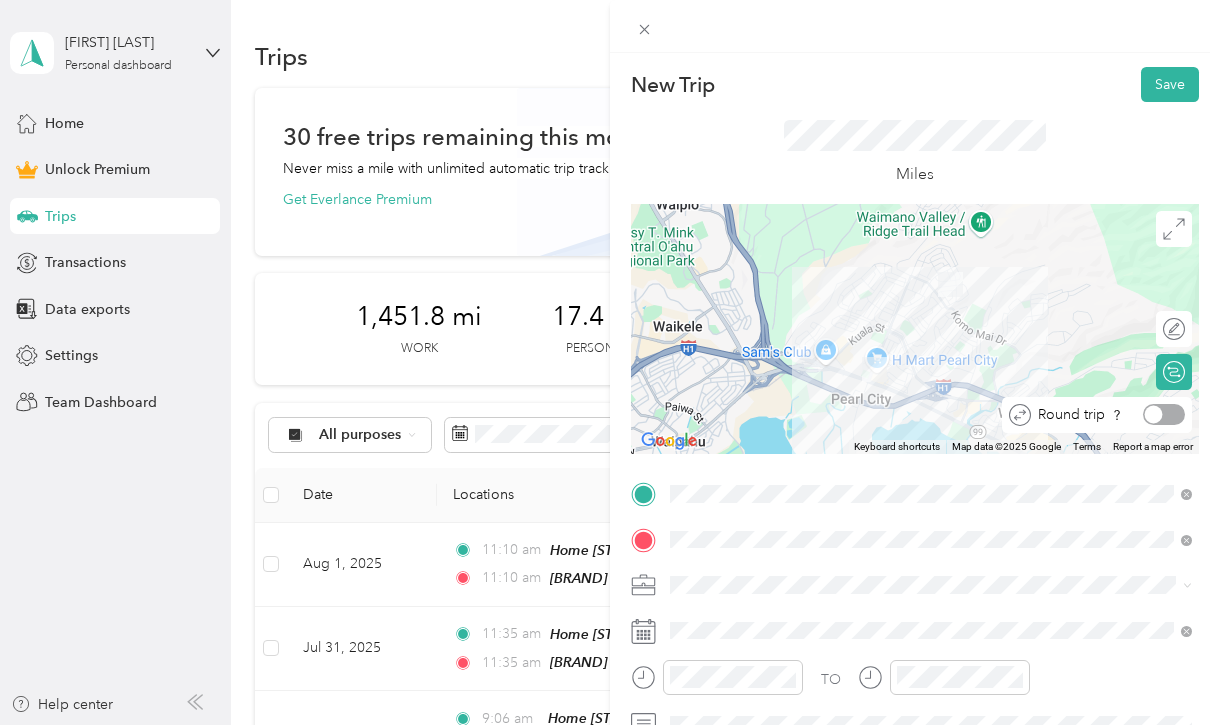 click at bounding box center (1164, 414) 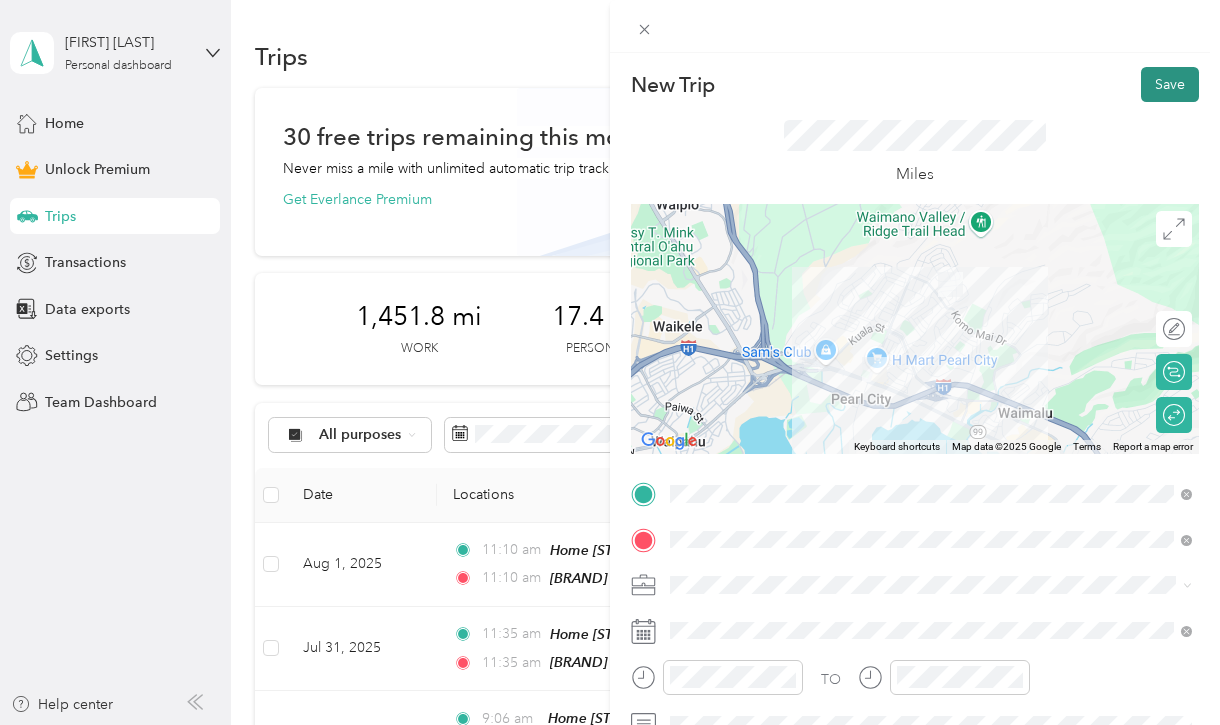 click on "Save" at bounding box center (1170, 84) 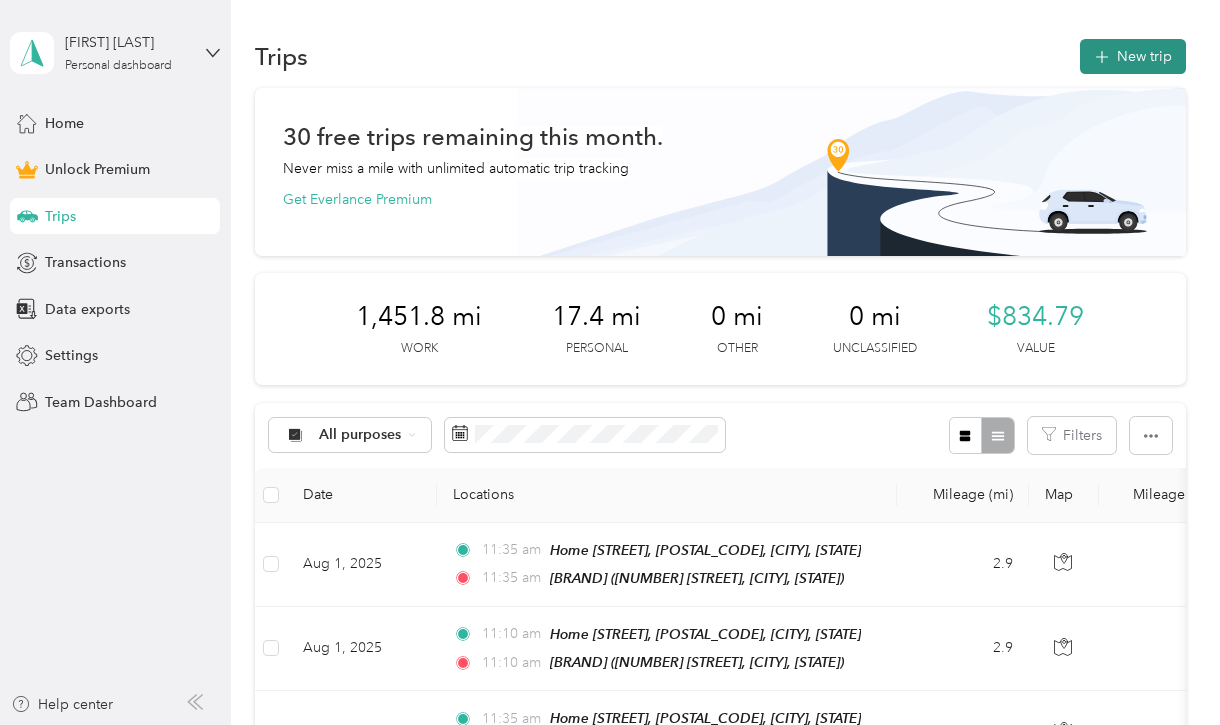 click on "New trip" at bounding box center (1133, 56) 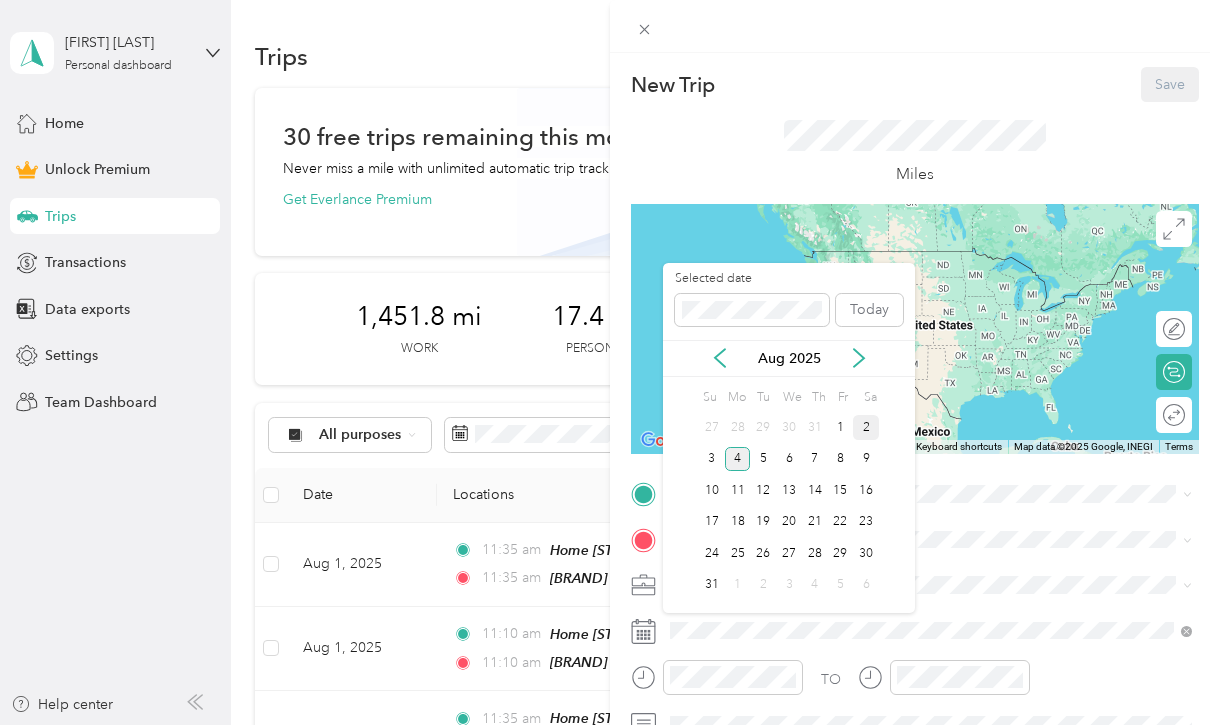 click on "2" at bounding box center (866, 427) 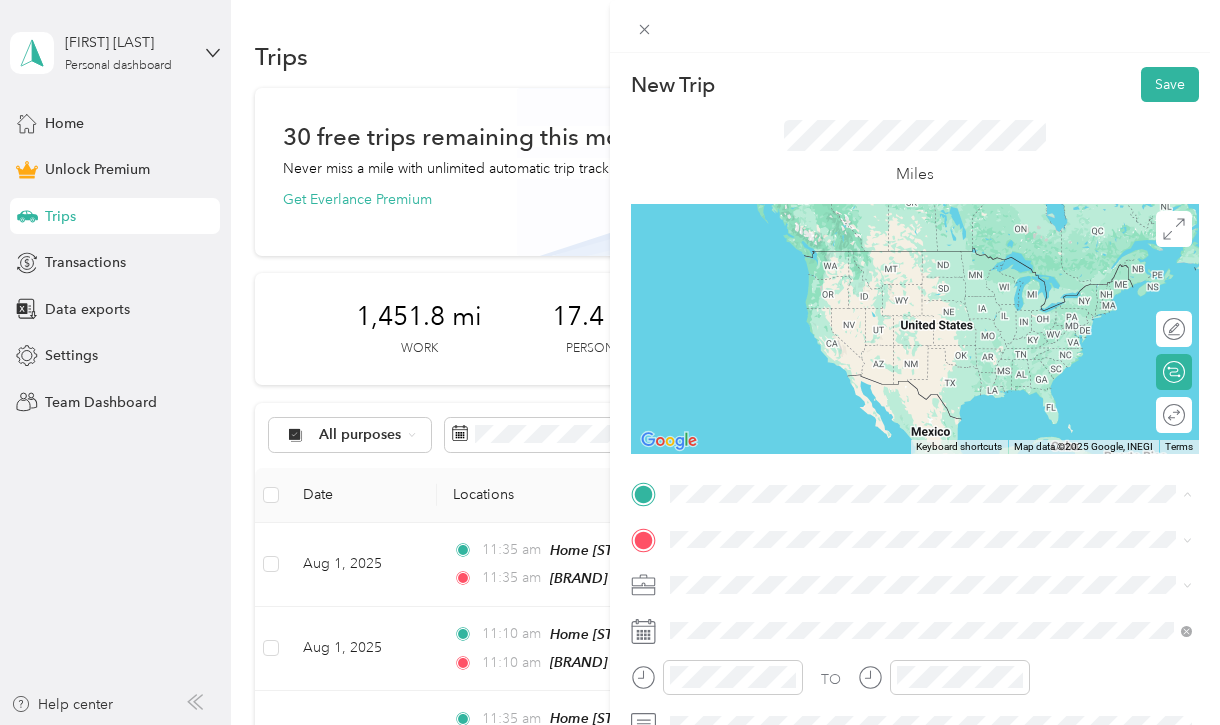 click on "[BRAND] [NUMBER] [STREET], [POSTAL_CODE], [CITY], [STATE], [COUNTRY] [BRAND] [NUMBER] [STREET], [POSTAL_CODE], [CITY], [STATE], [COUNTRY] [BRAND] [NUMBER] [STREET], [POSTAL_CODE], [CITY], [STATE], [COUNTRY] Home [STREET], [POSTAL_CODE], [CITY], [STATE], [COUNTRY] [BRAND] [NUMBER] [STREET], [POSTAL_CODE], [CITY], [STATE], [COUNTRY] [BRAND] ([NUMBER] [STREET], [POSTAL_CODE], [CITY], [STATE], [COUNTRY]) [BRAND]" at bounding box center (605, 725) 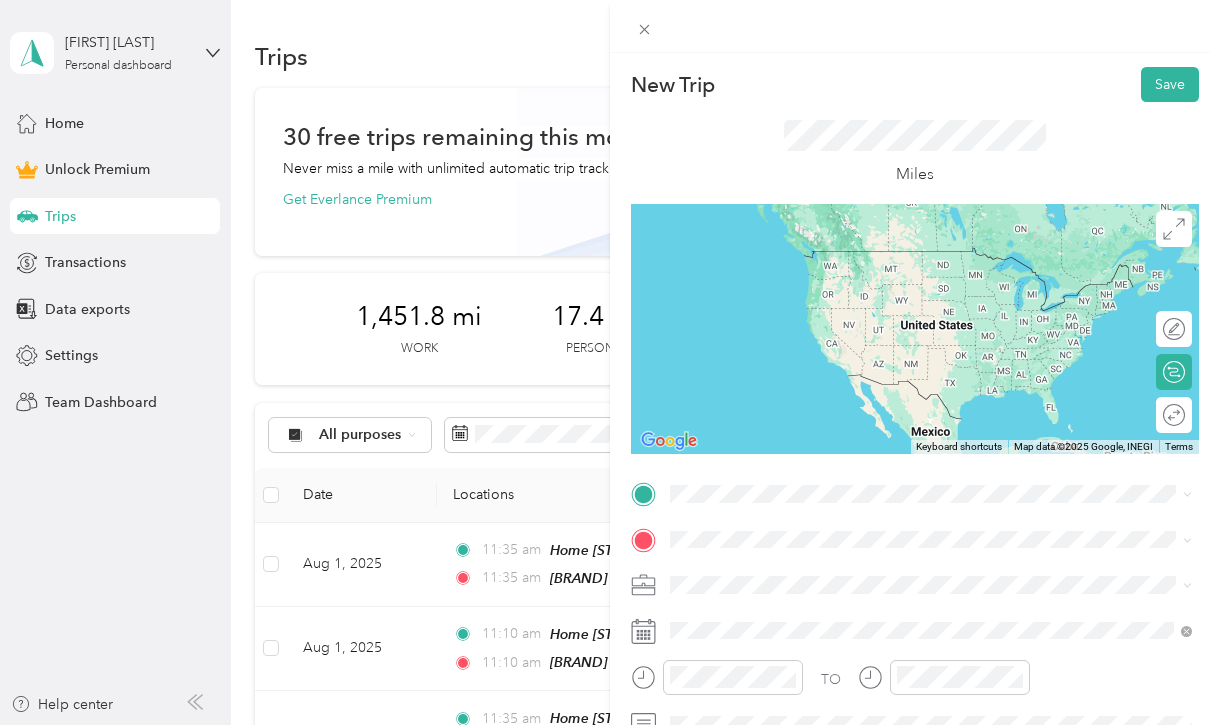 click on "[BRAND] [NUMBER] [STREET], [POSTAL_CODE], [CITY], [STATE], [COUNTRY]" at bounding box center (931, 309) 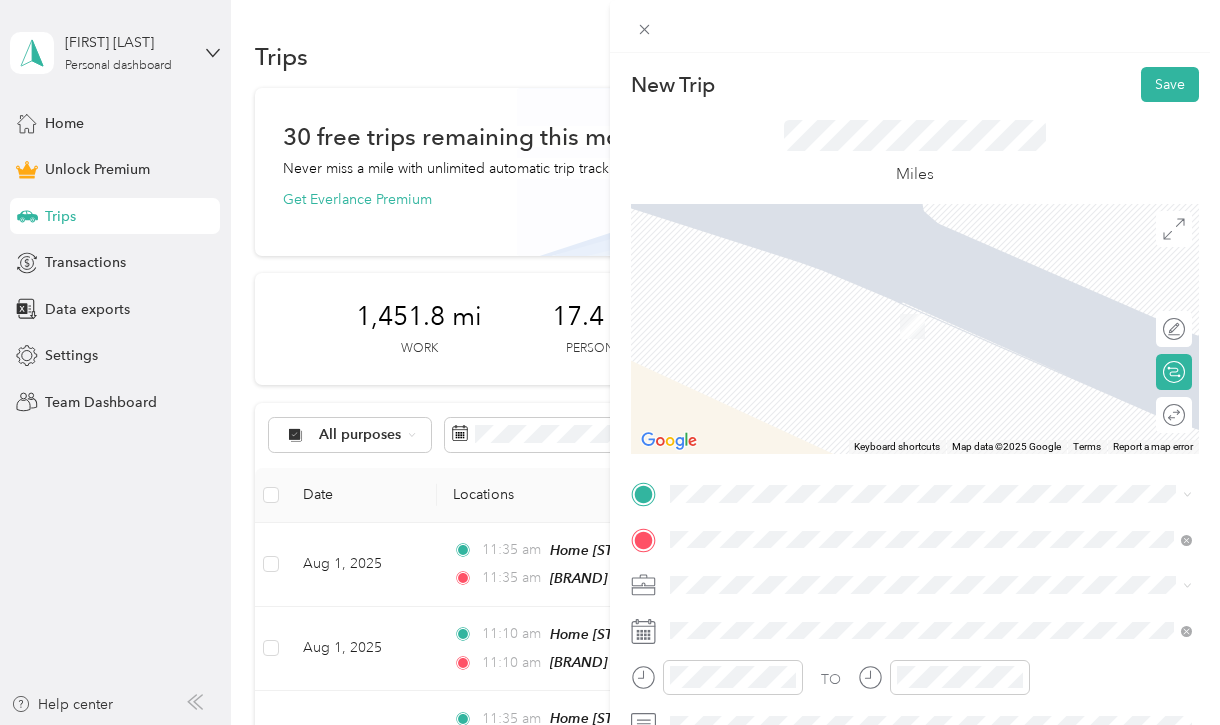 click on "Kreative Kidz Kare" at bounding box center (931, 374) 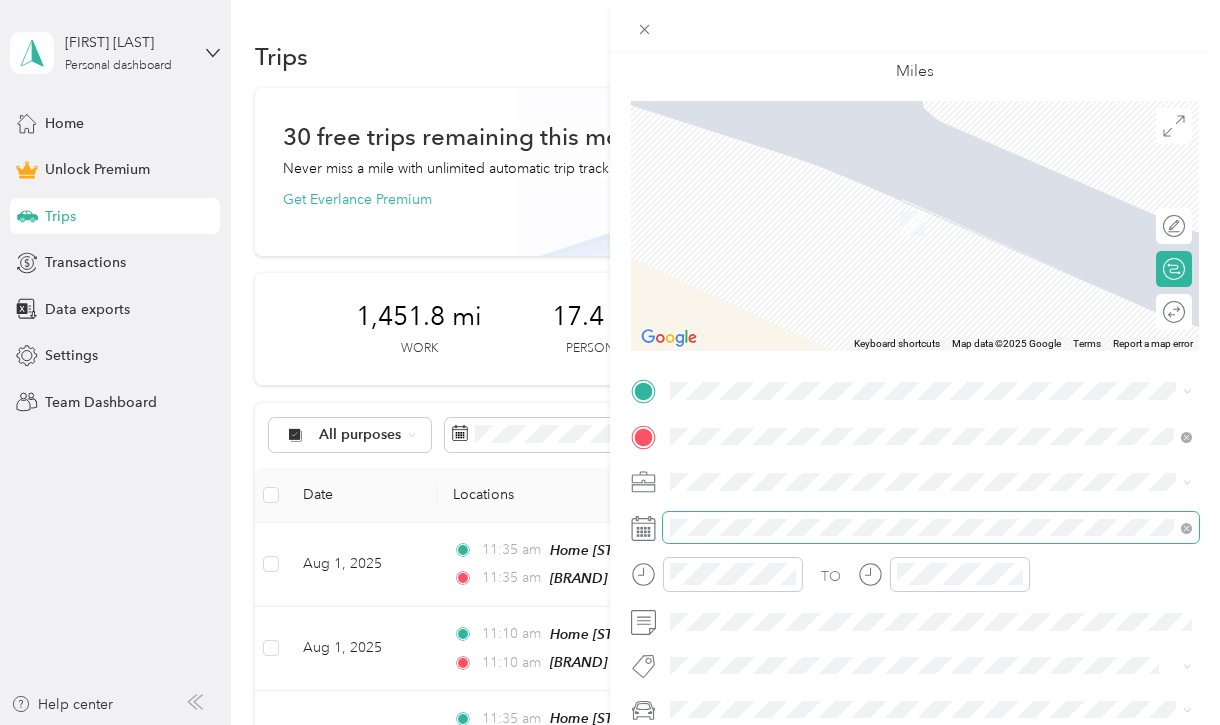 scroll, scrollTop: 123, scrollLeft: 0, axis: vertical 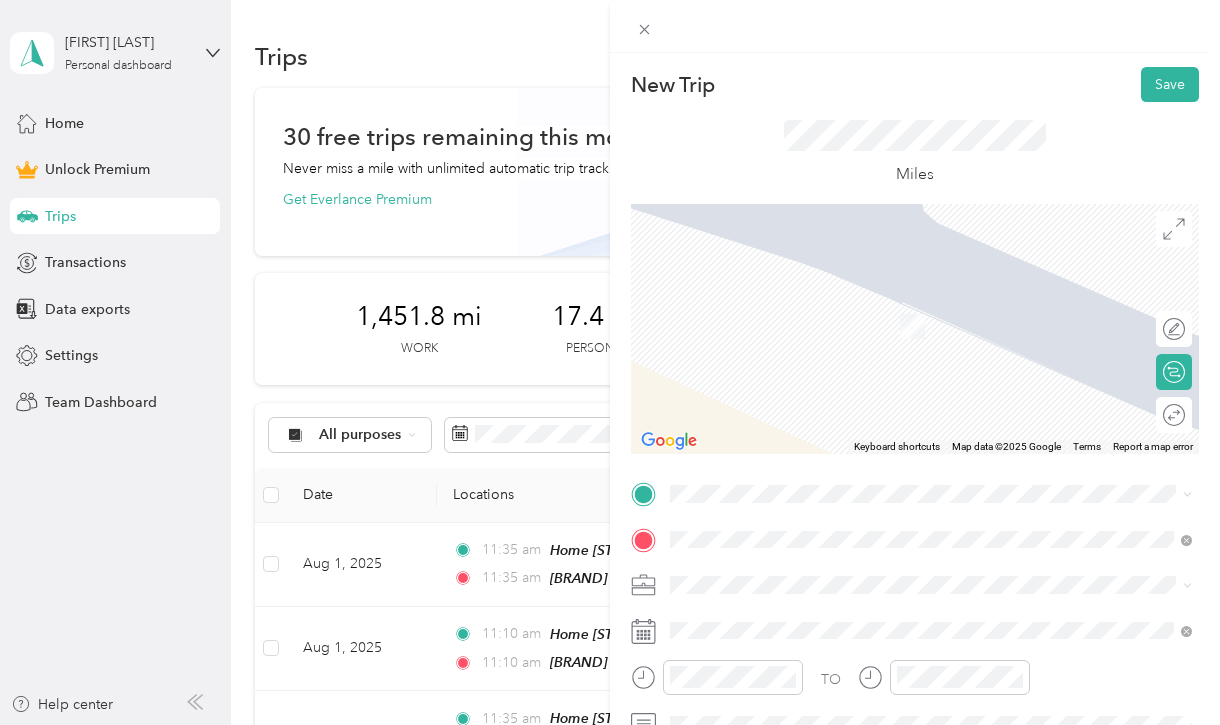 click on "Home" at bounding box center (886, 437) 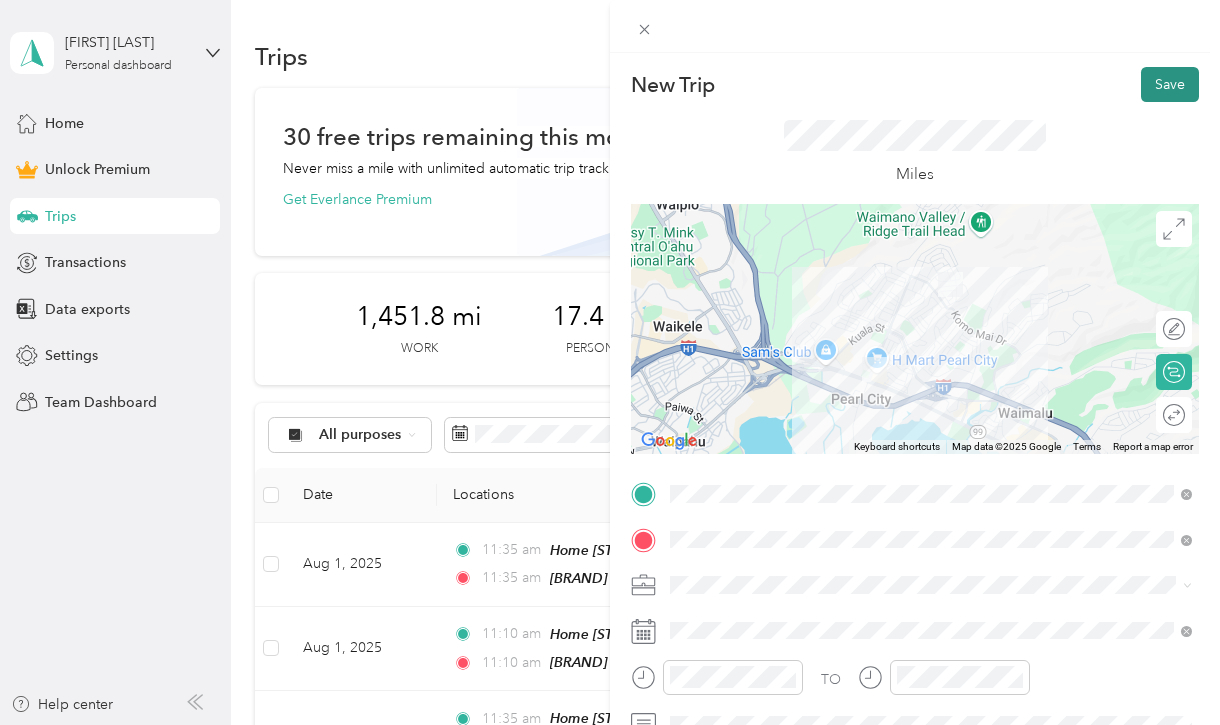 click on "Save" at bounding box center [1170, 84] 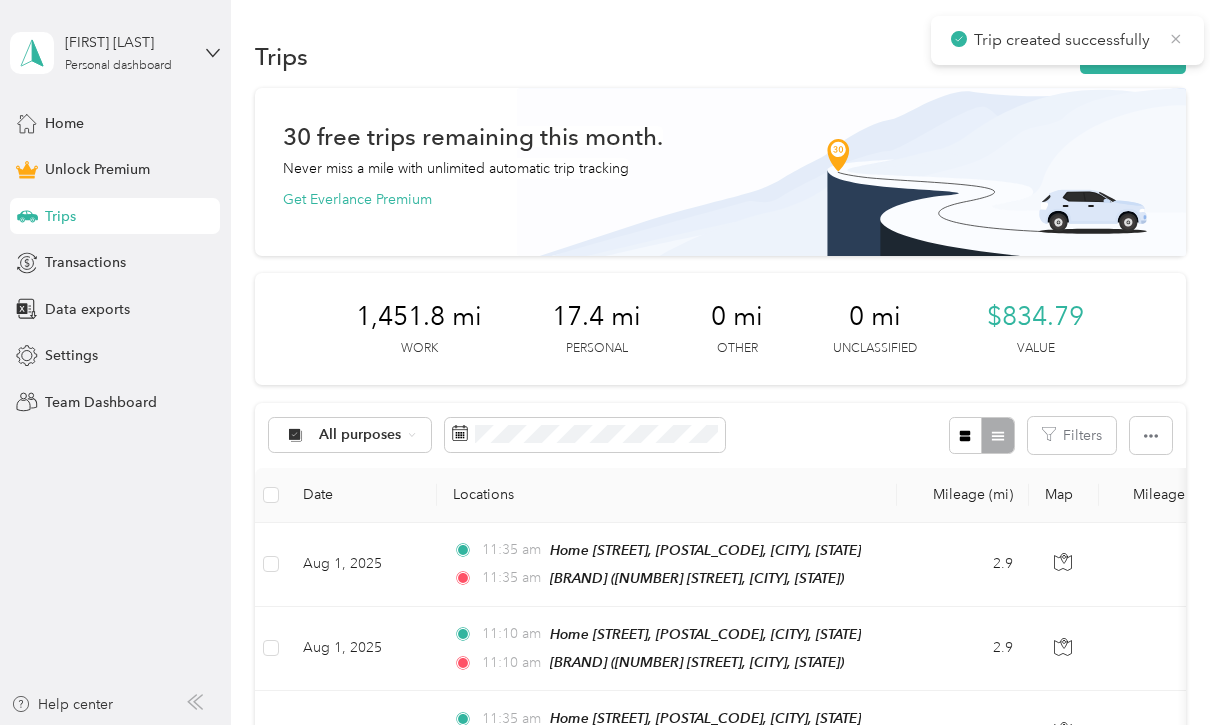 click 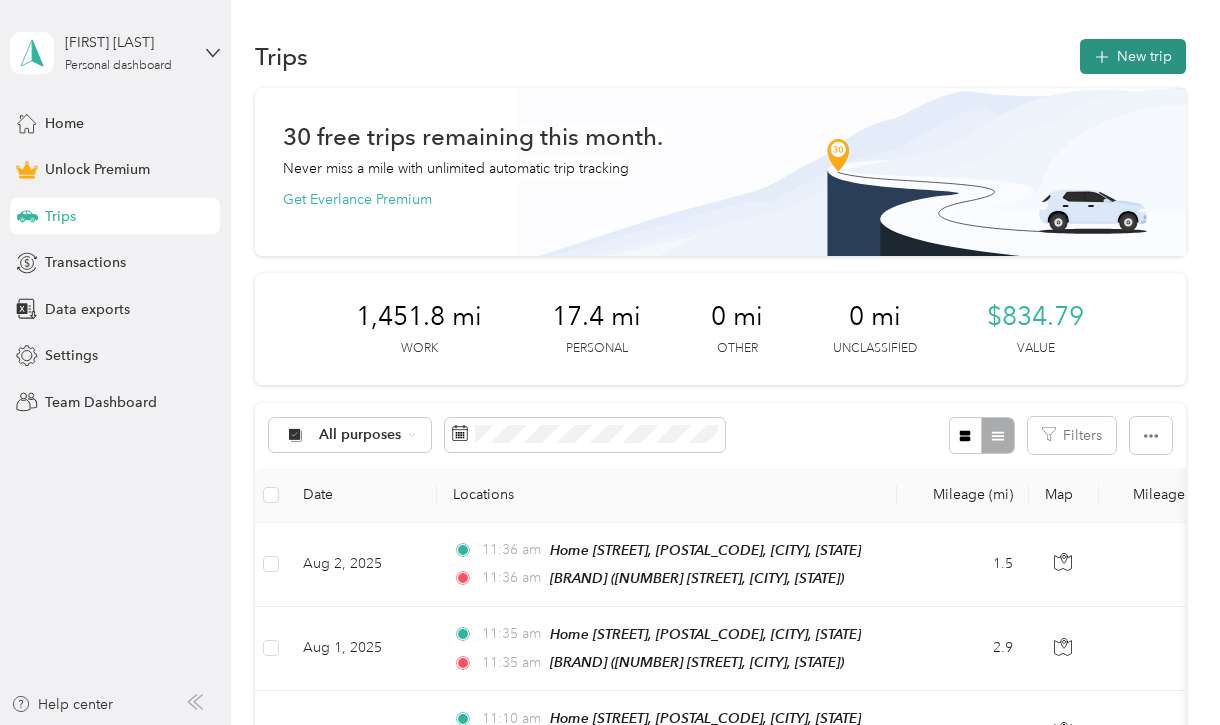 click on "New trip" at bounding box center [1133, 56] 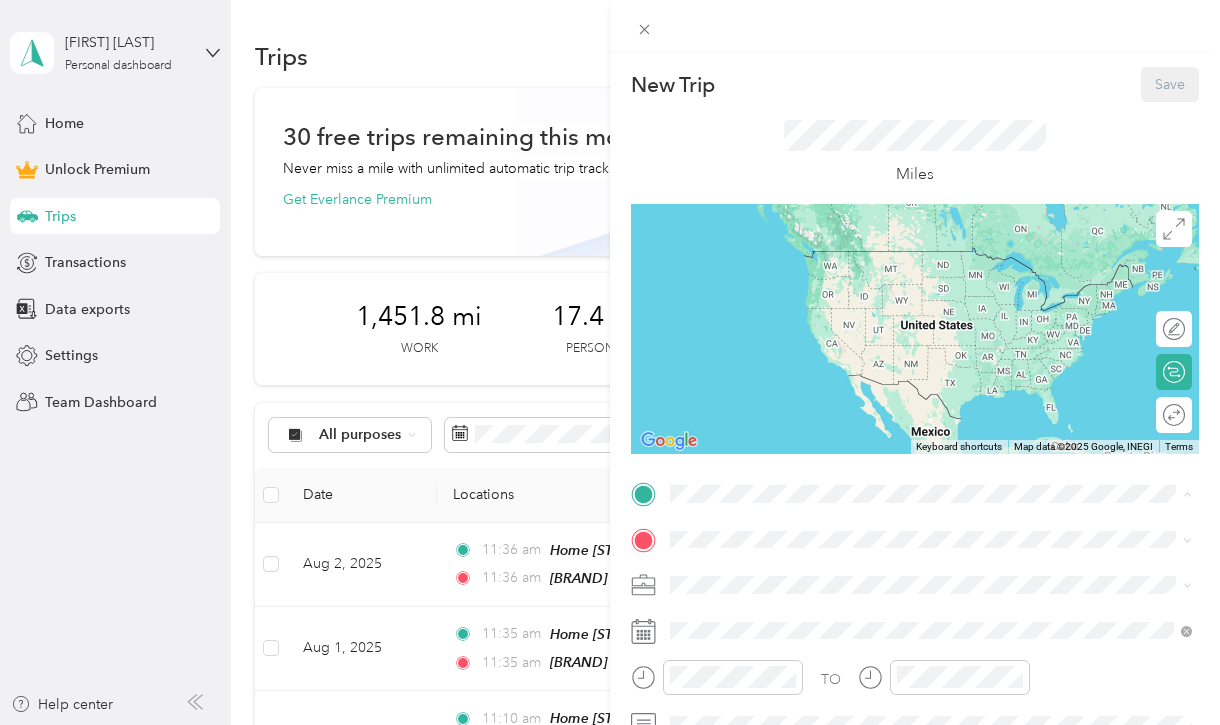 click on "[BRAND] [NUMBER] [STREET], [POSTAL_CODE], [CITY], [STATE], [COUNTRY]" at bounding box center [921, 270] 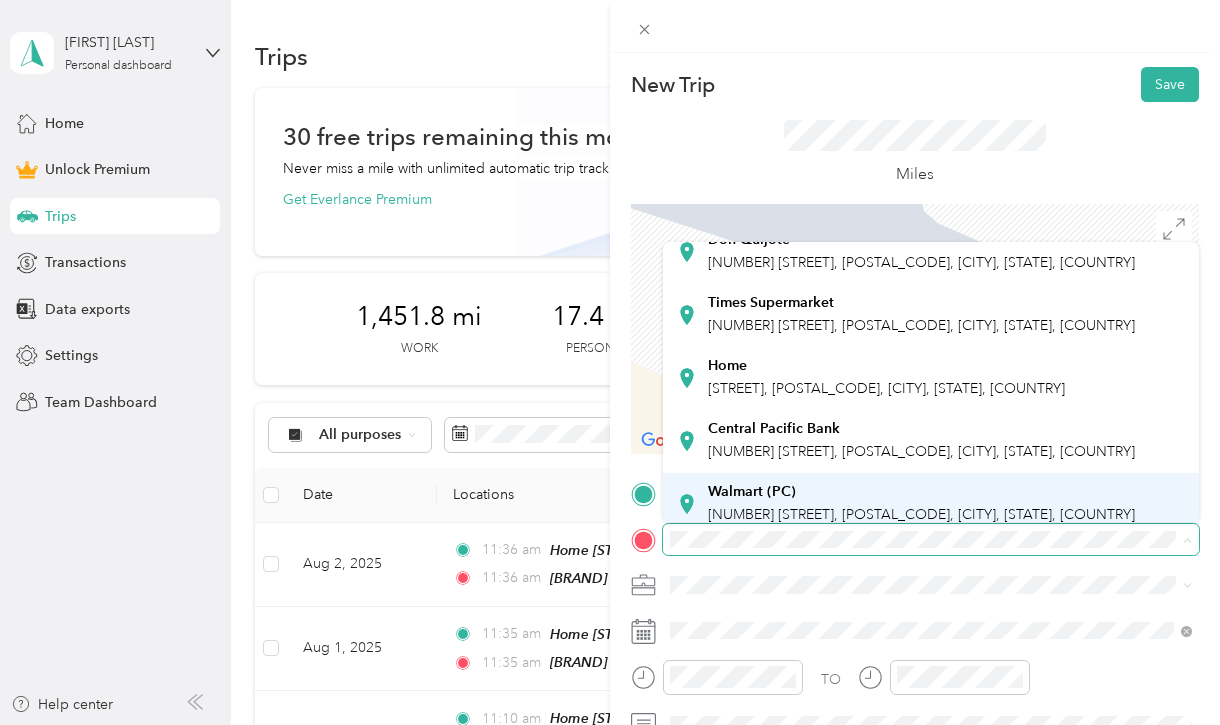 scroll, scrollTop: 138, scrollLeft: 0, axis: vertical 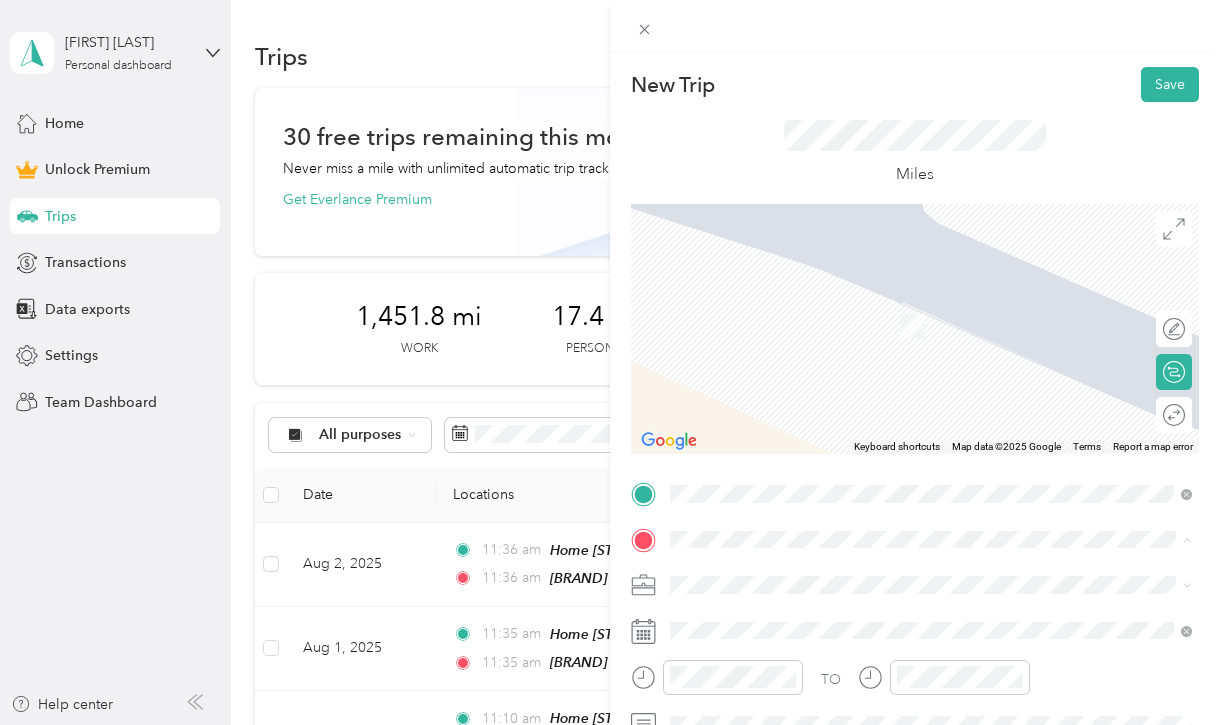 click on "[BRAND] ([POSTAL_CODE]) [NUMBER] [STREET], [POSTAL_CODE], [CITY], [STATE], [COUNTRY]" at bounding box center [921, 492] 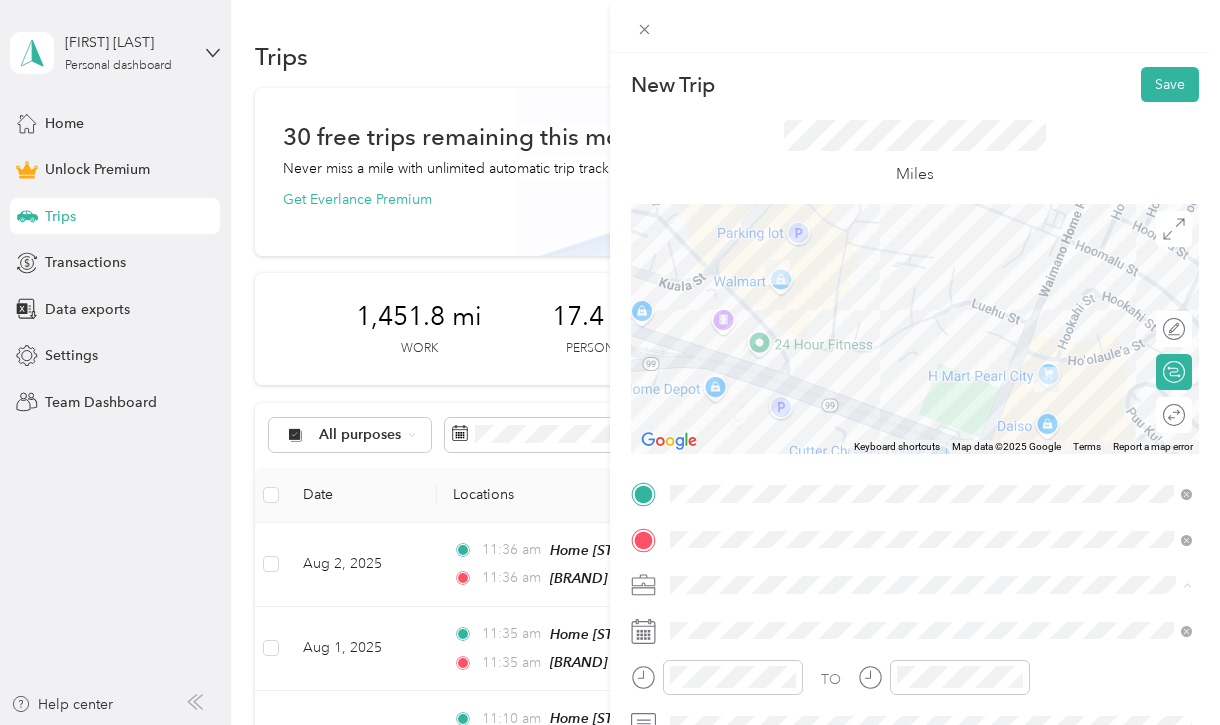 click on "Kreative Kidz Kare" at bounding box center [931, 374] 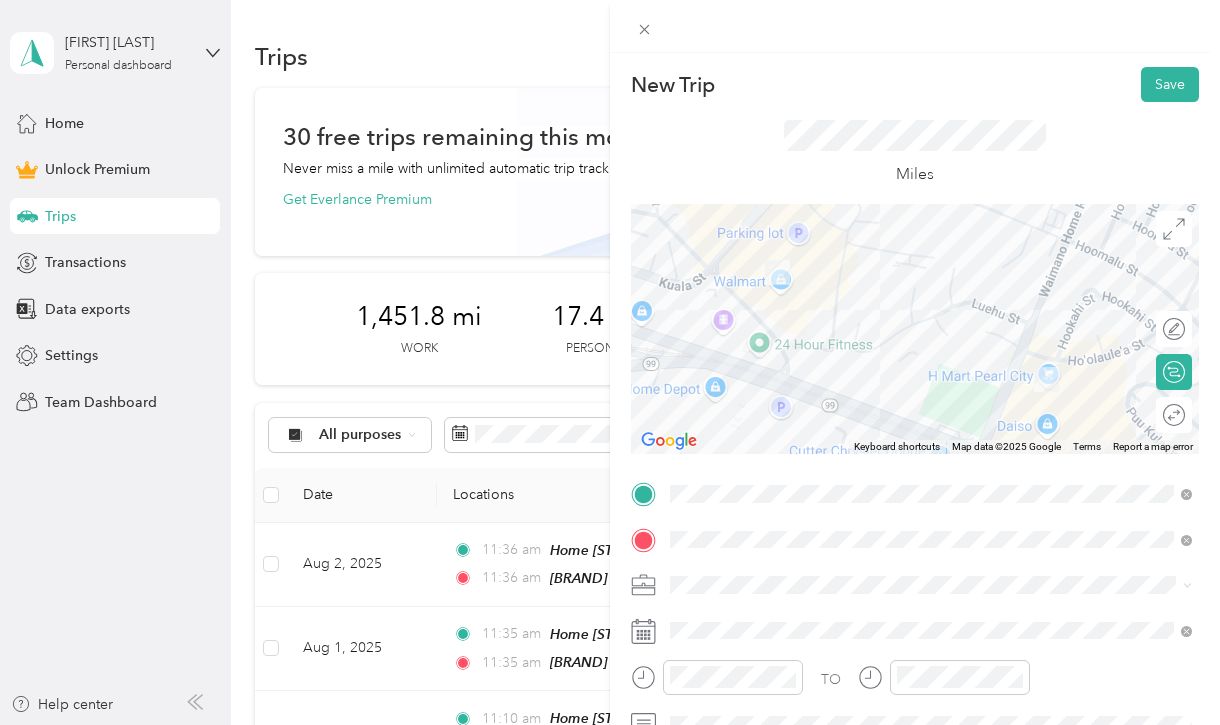 scroll, scrollTop: 112, scrollLeft: 0, axis: vertical 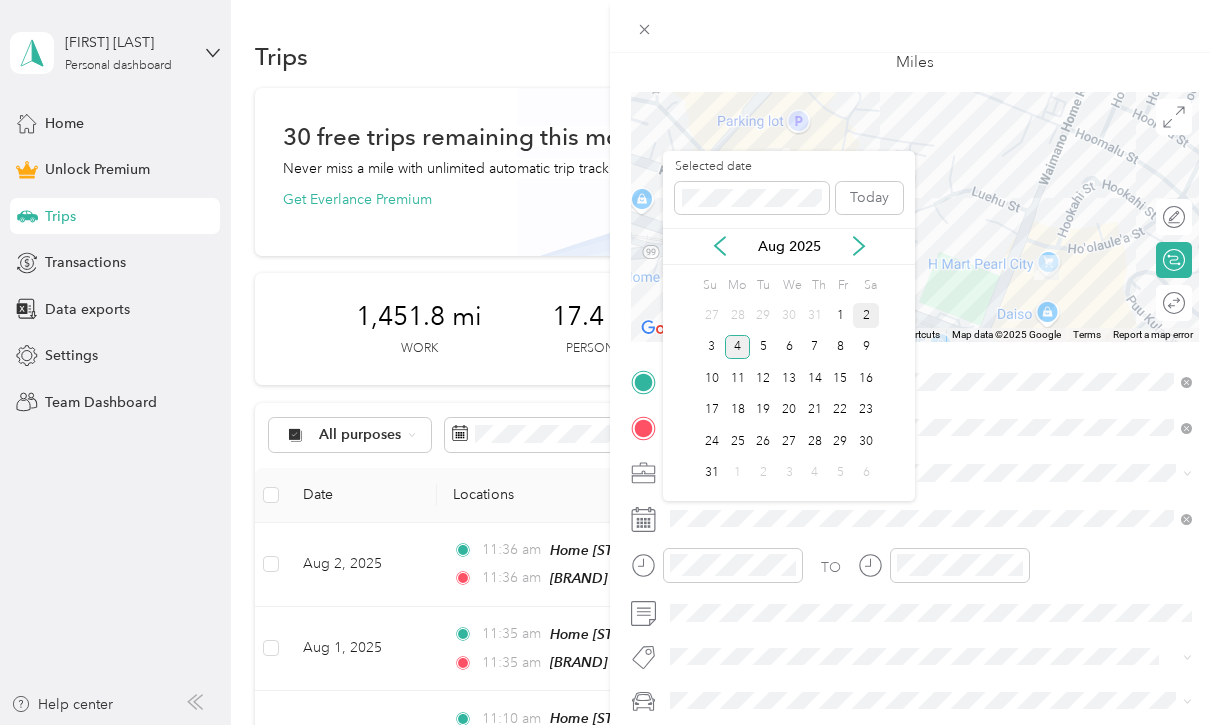 click on "2" at bounding box center (866, 315) 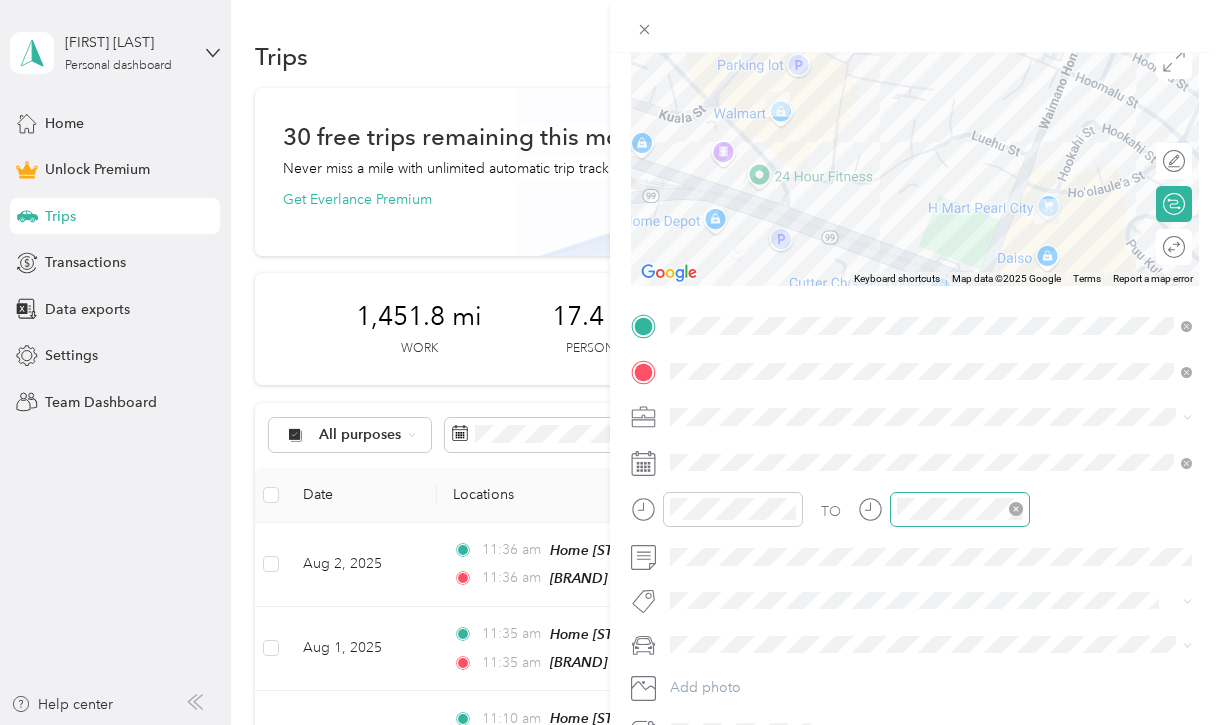 scroll, scrollTop: 201, scrollLeft: 0, axis: vertical 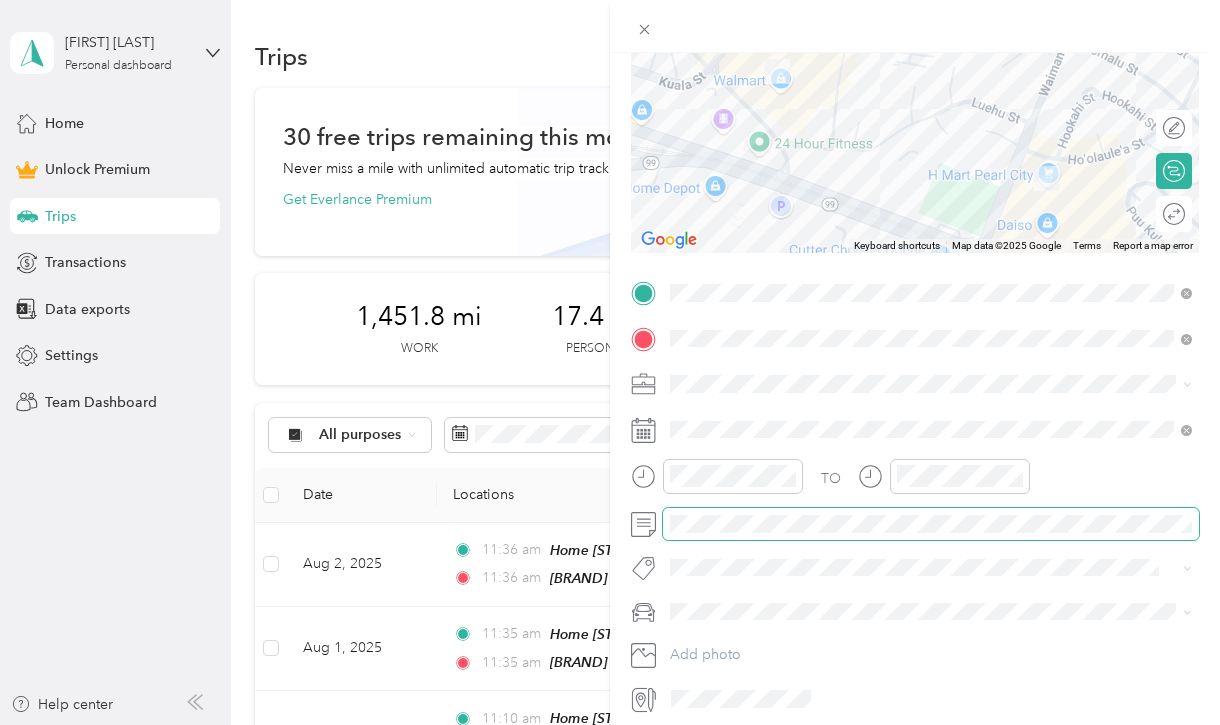 click at bounding box center (931, 524) 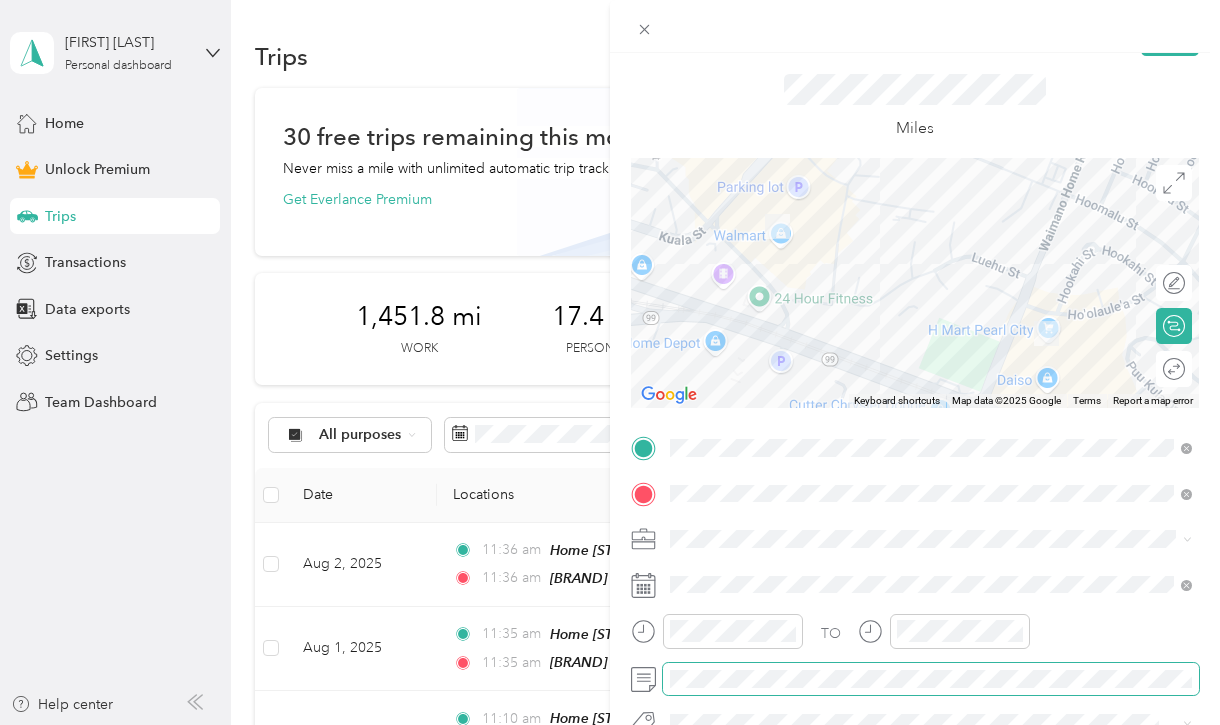 scroll, scrollTop: 21, scrollLeft: 0, axis: vertical 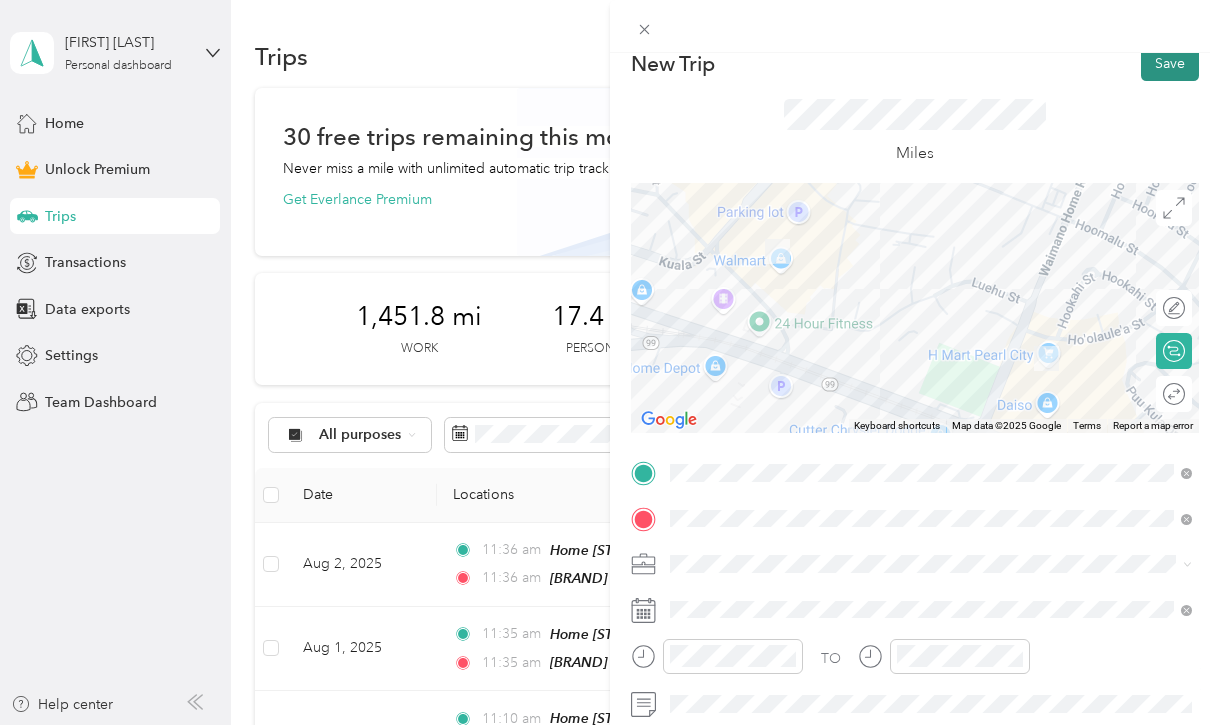 click on "Save" at bounding box center (1170, 63) 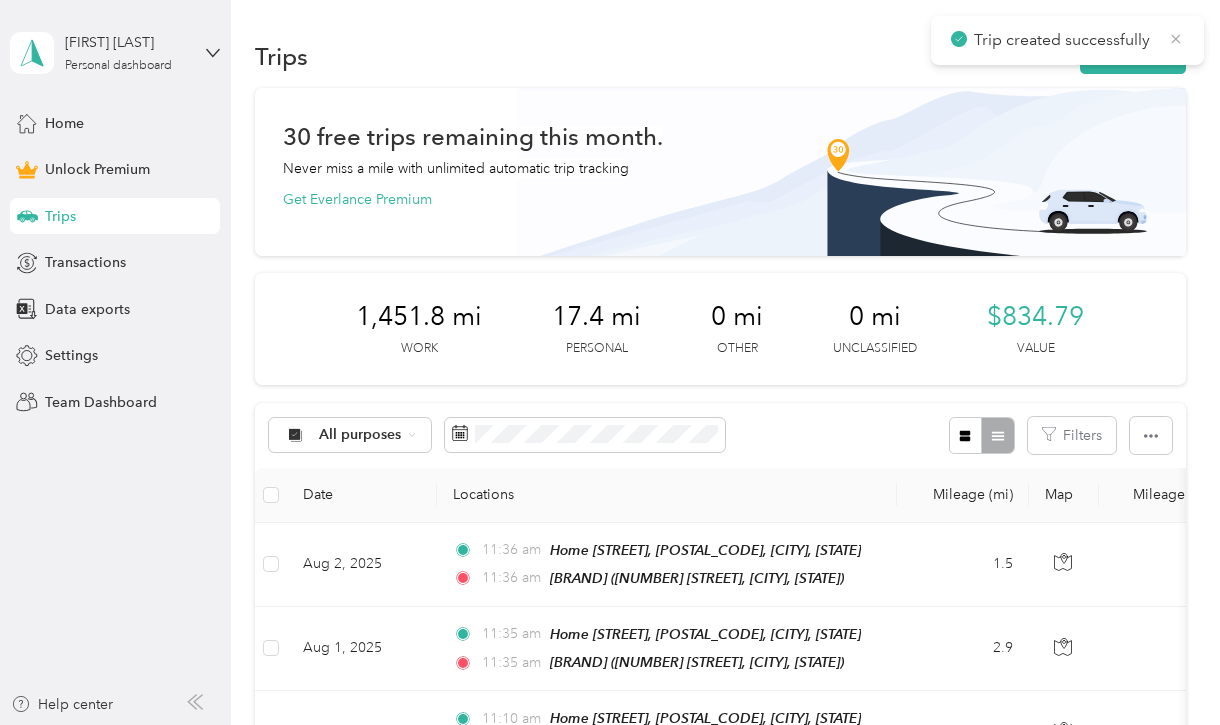 click 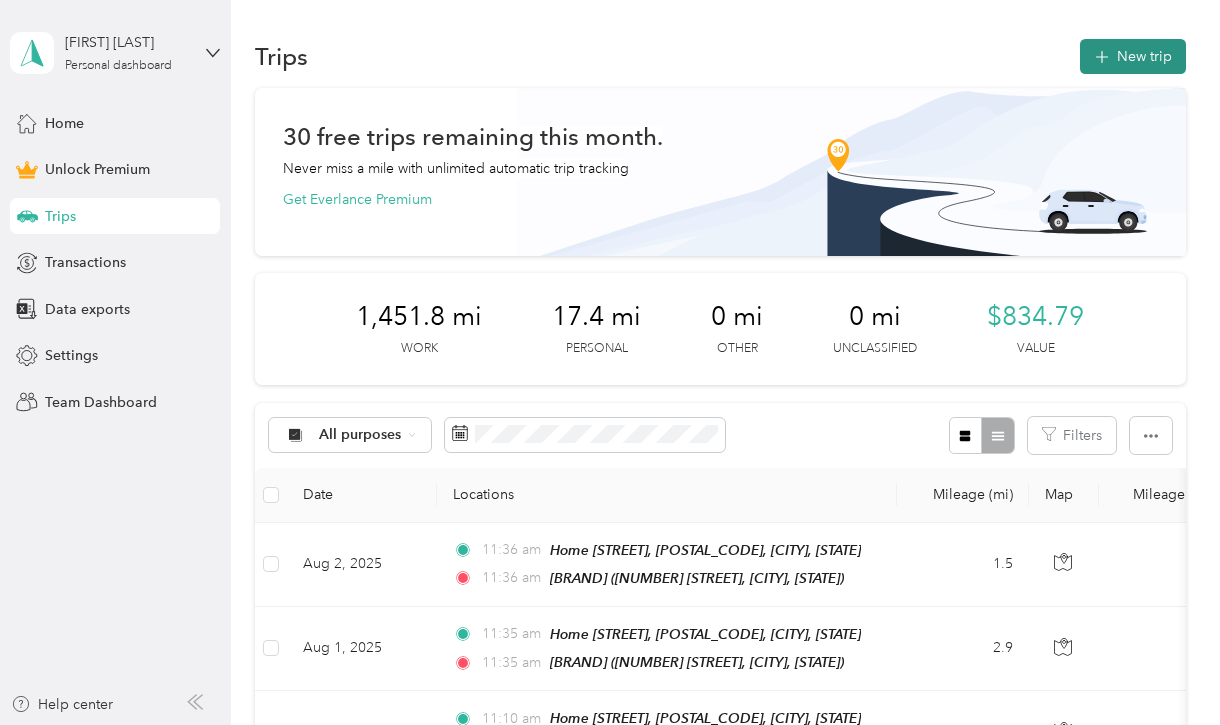 click on "New trip" at bounding box center [1133, 56] 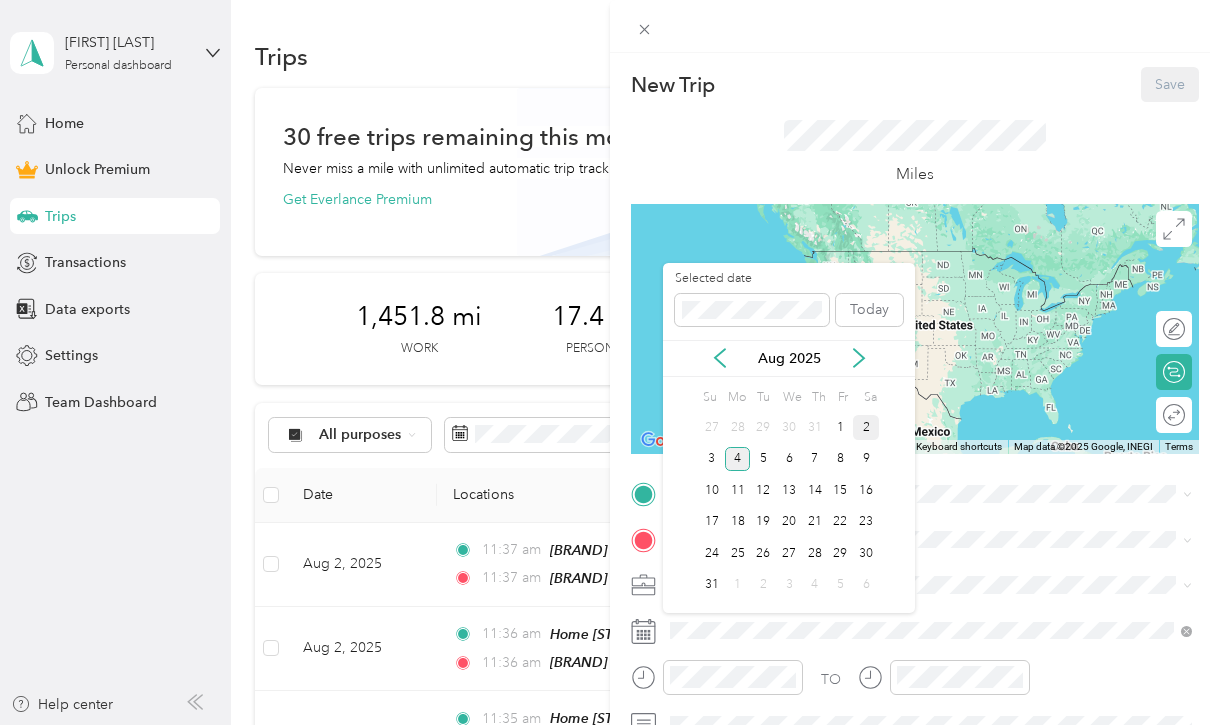 click on "2" at bounding box center [866, 427] 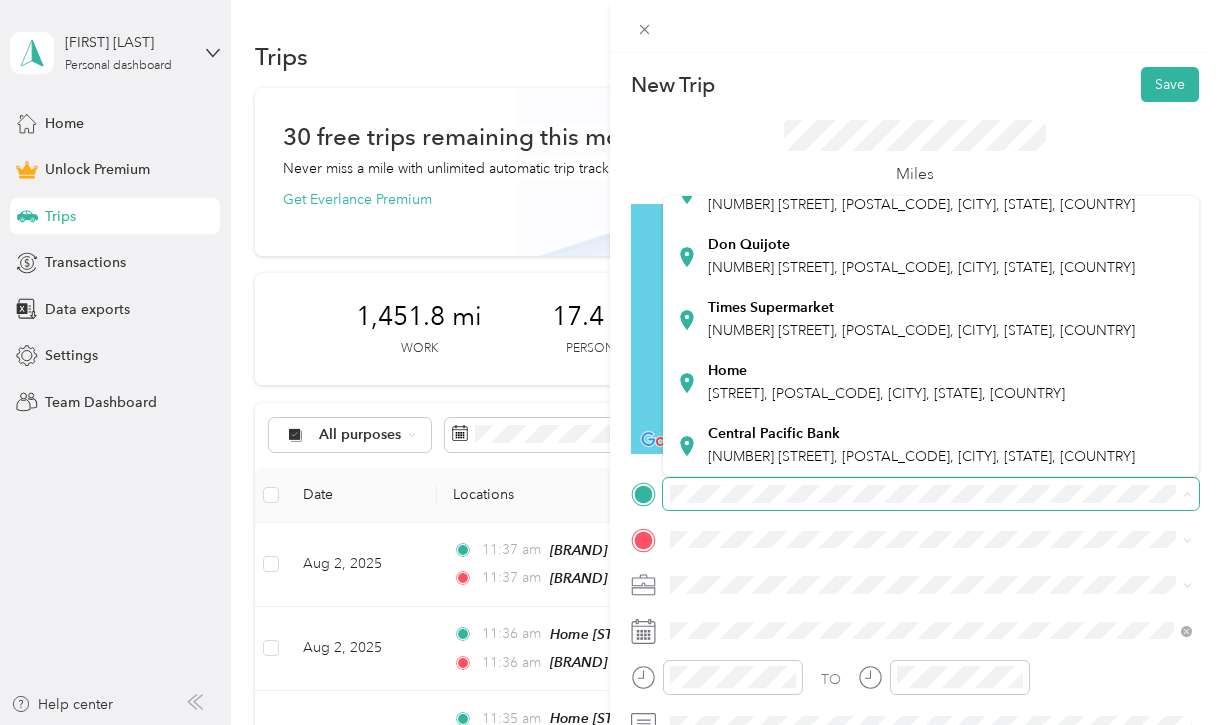 scroll, scrollTop: 164, scrollLeft: 0, axis: vertical 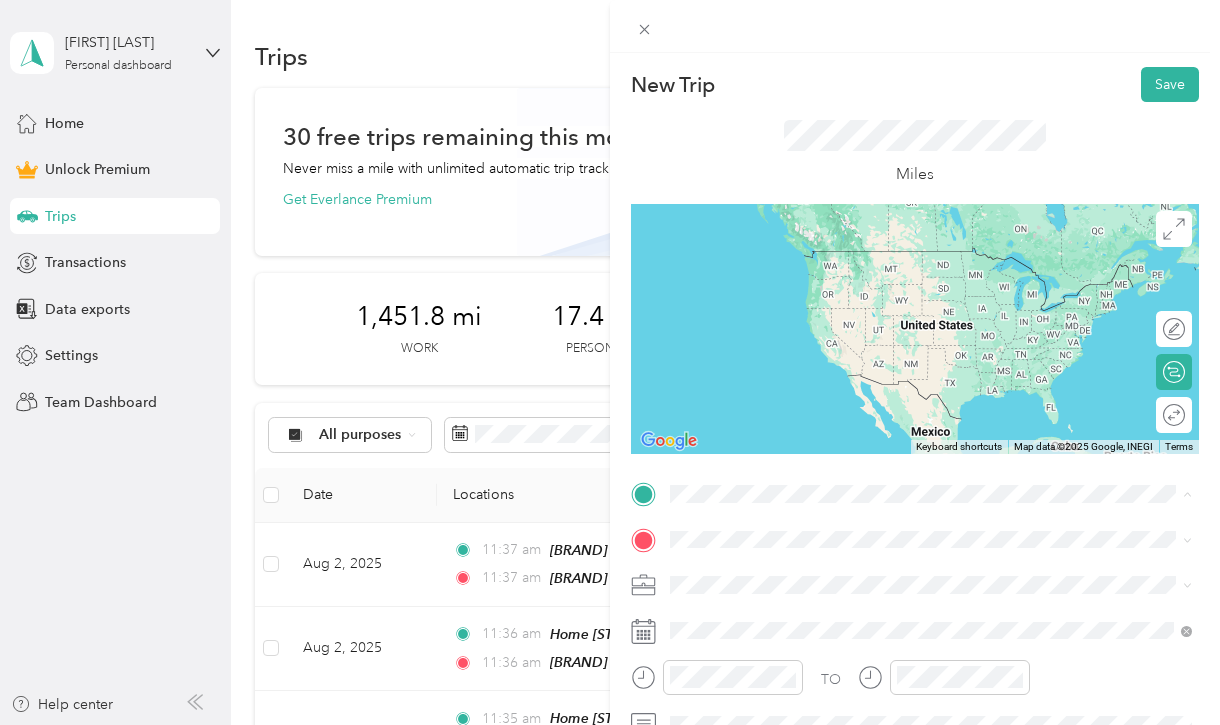 click on "[NUMBER] [STREET], [POSTAL_CODE], [CITY], [STATE], [COUNTRY]" at bounding box center [921, 431] 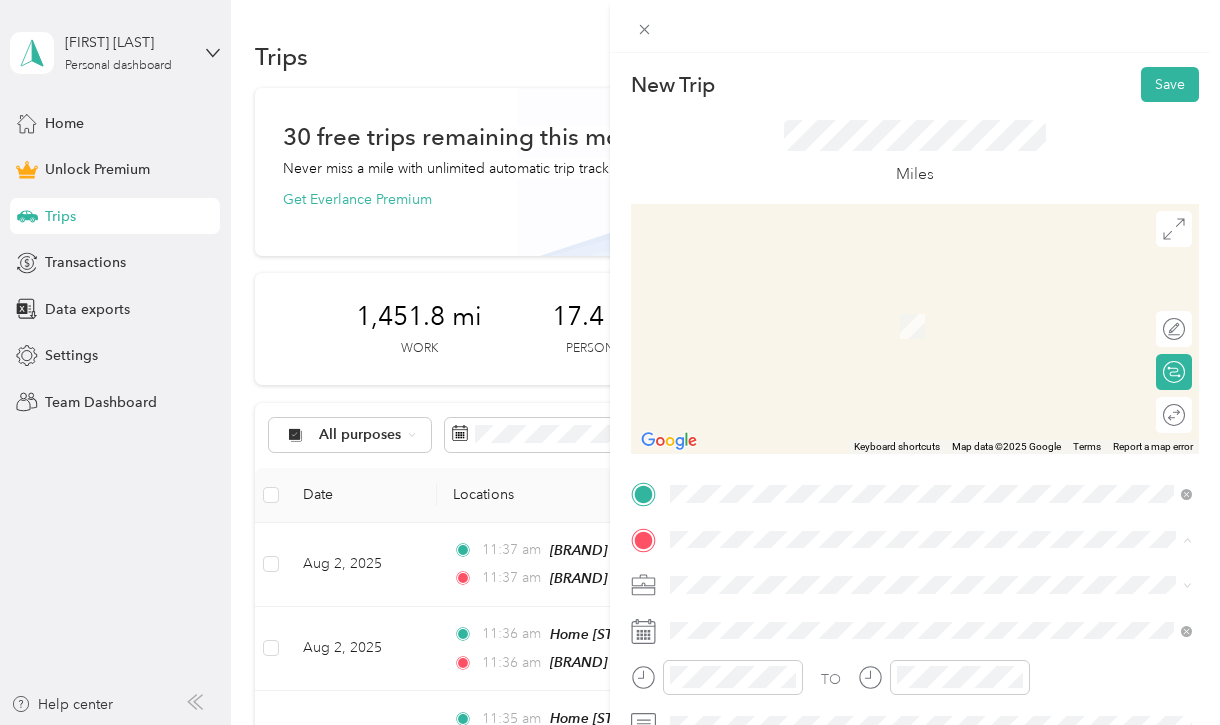 click on "Home [STREET], [POSTAL_CODE], [CITY], [STATE], [COUNTRY]" at bounding box center [886, 504] 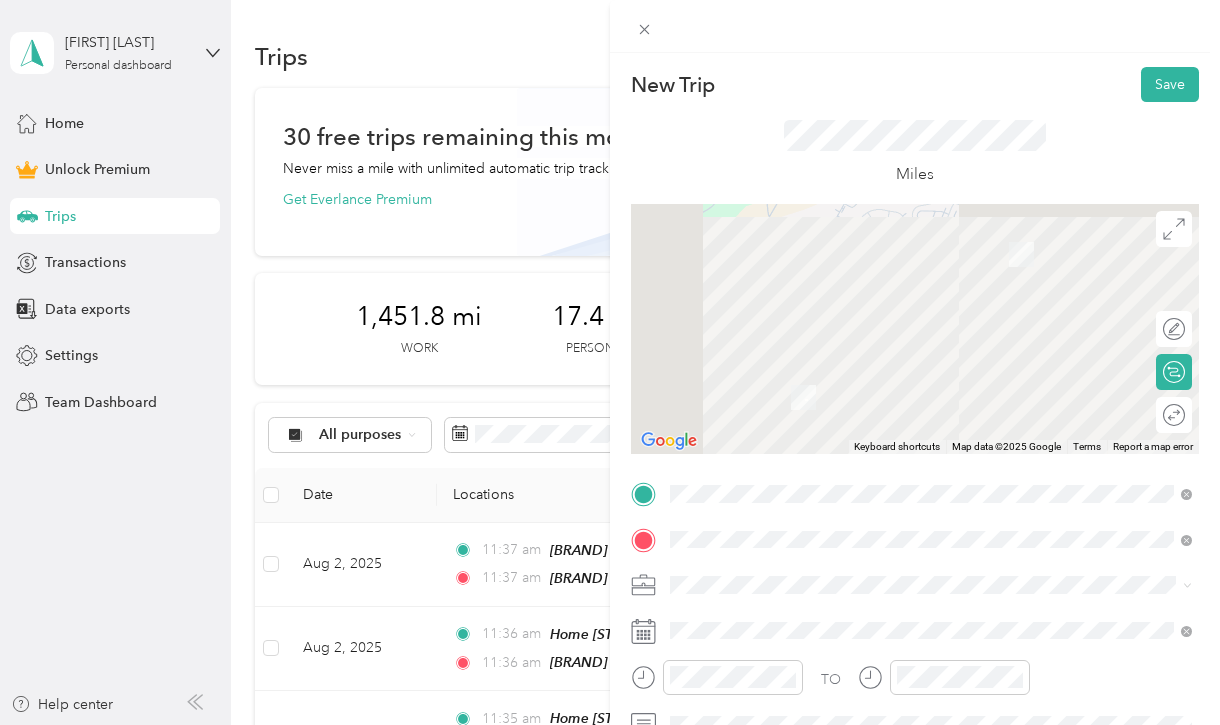 scroll, scrollTop: 93, scrollLeft: 0, axis: vertical 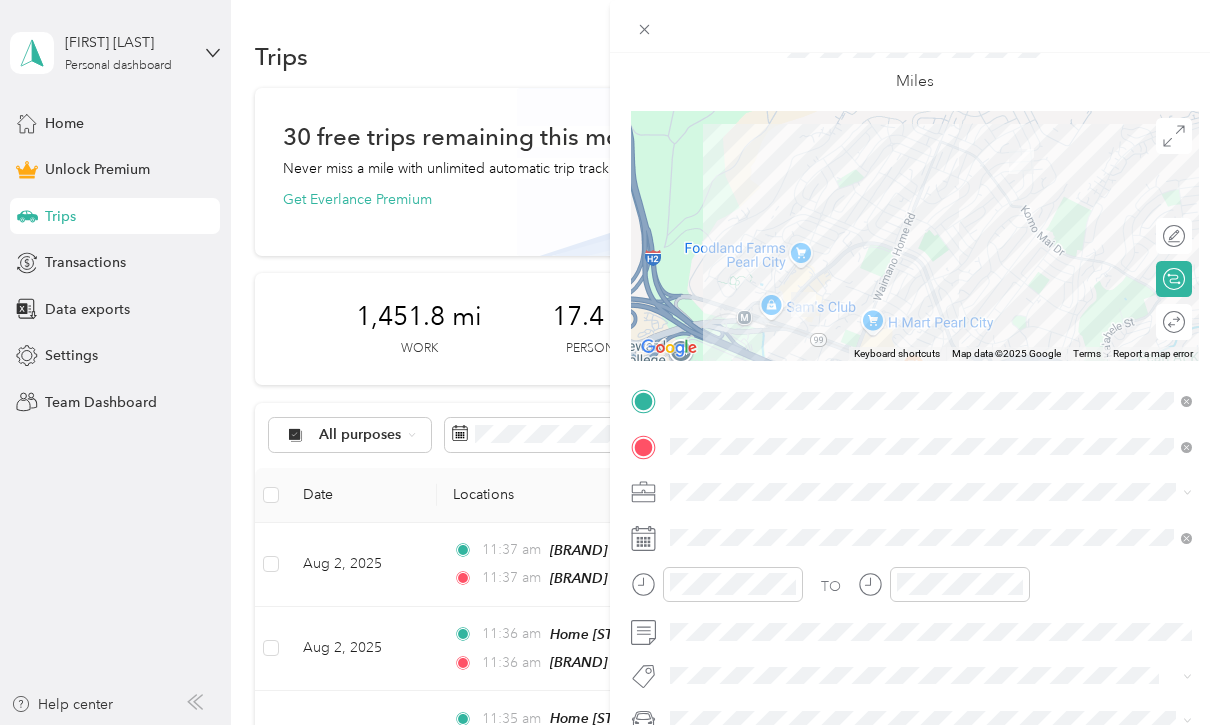 click on "Kreative Kidz Kare" at bounding box center [931, 281] 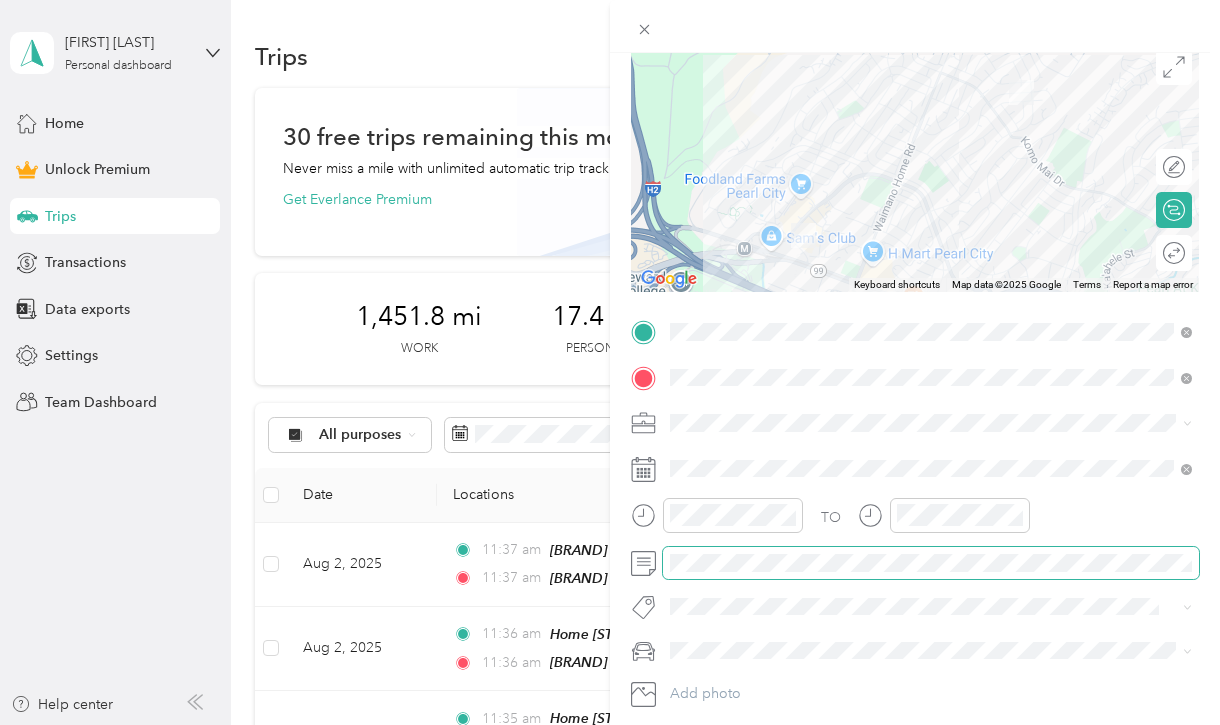 scroll, scrollTop: 172, scrollLeft: 0, axis: vertical 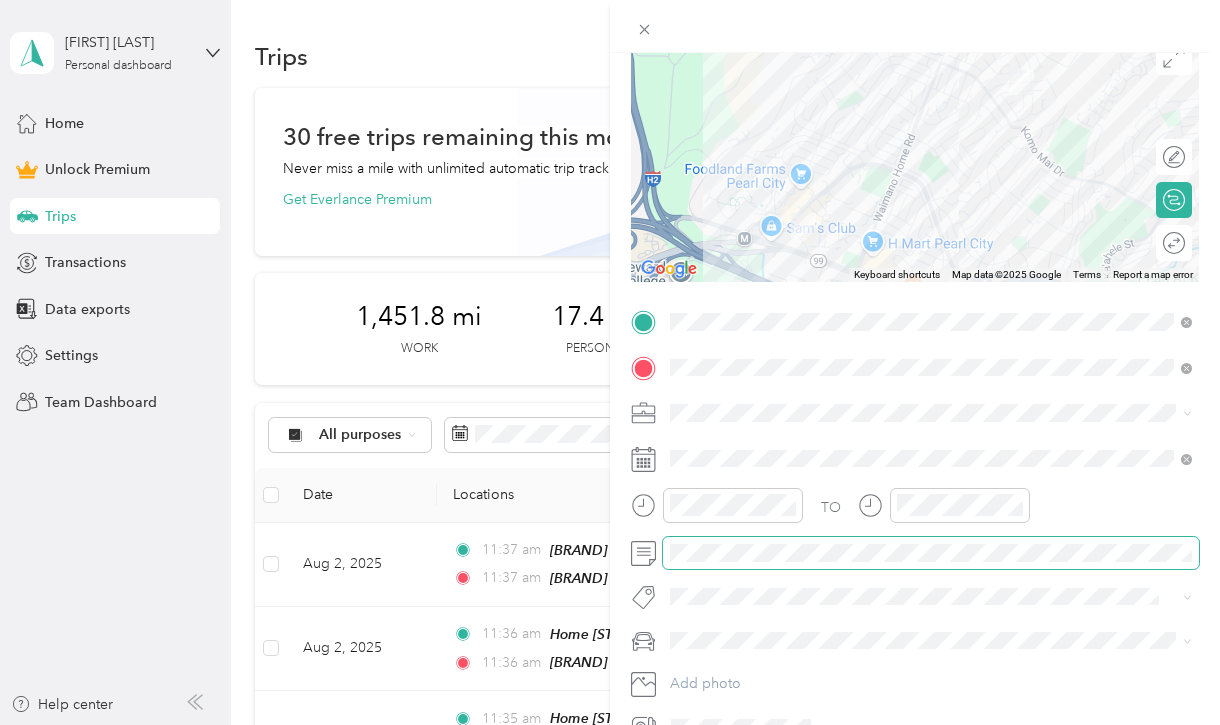 click at bounding box center (931, 553) 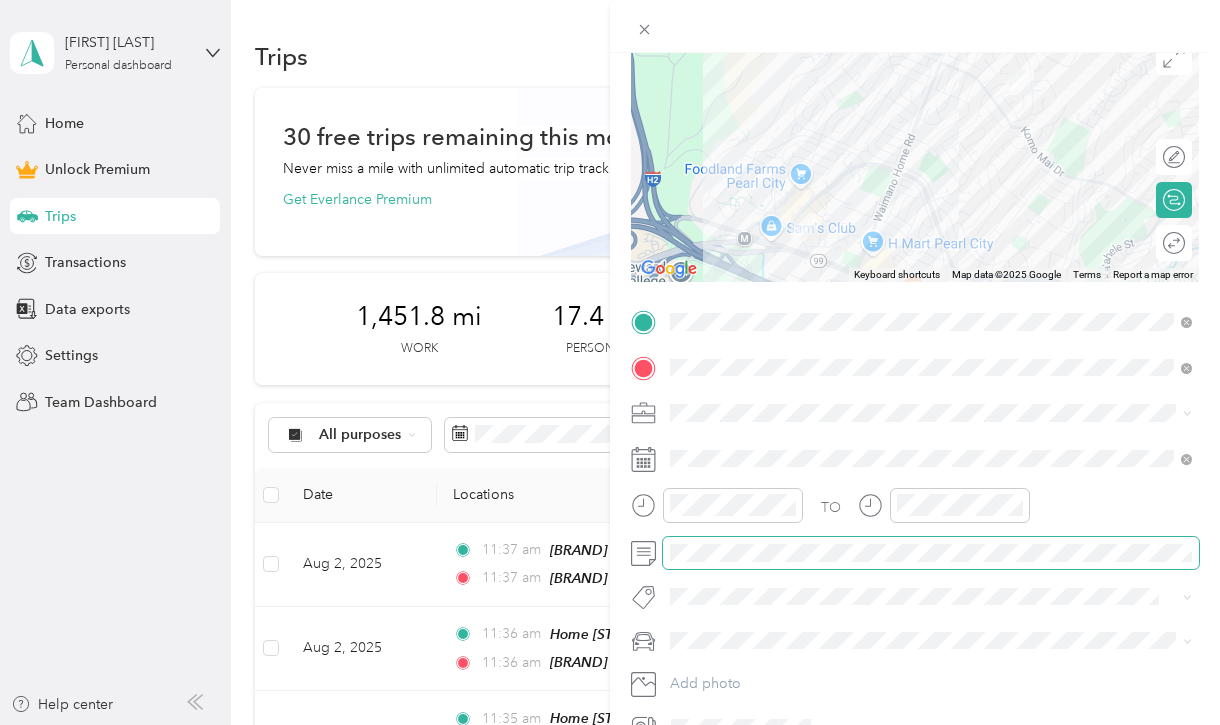 scroll, scrollTop: 34, scrollLeft: 0, axis: vertical 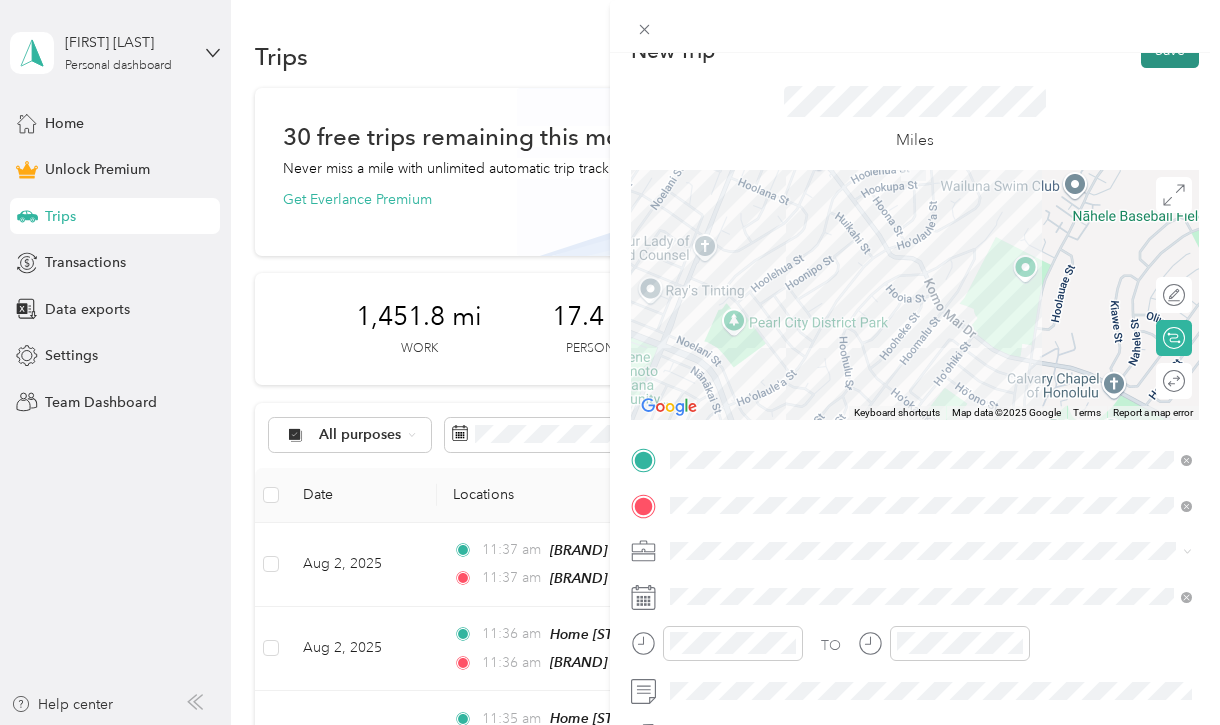 click on "Save" at bounding box center [1170, 50] 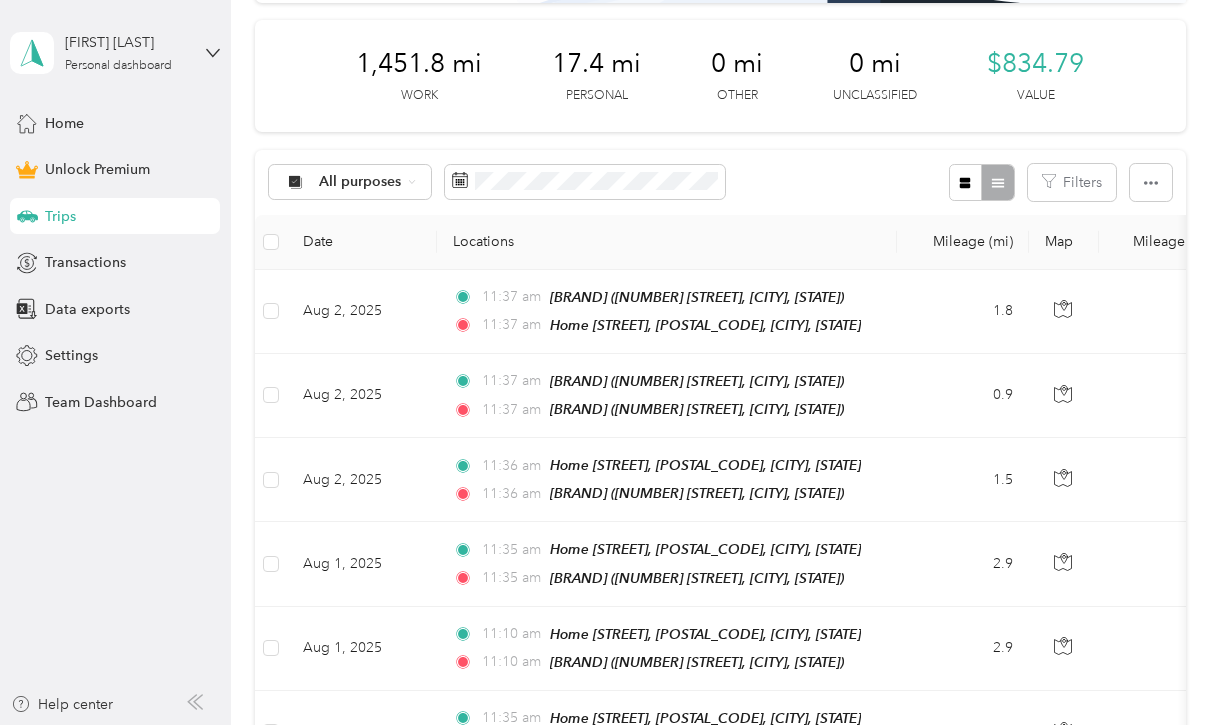 scroll, scrollTop: 262, scrollLeft: 0, axis: vertical 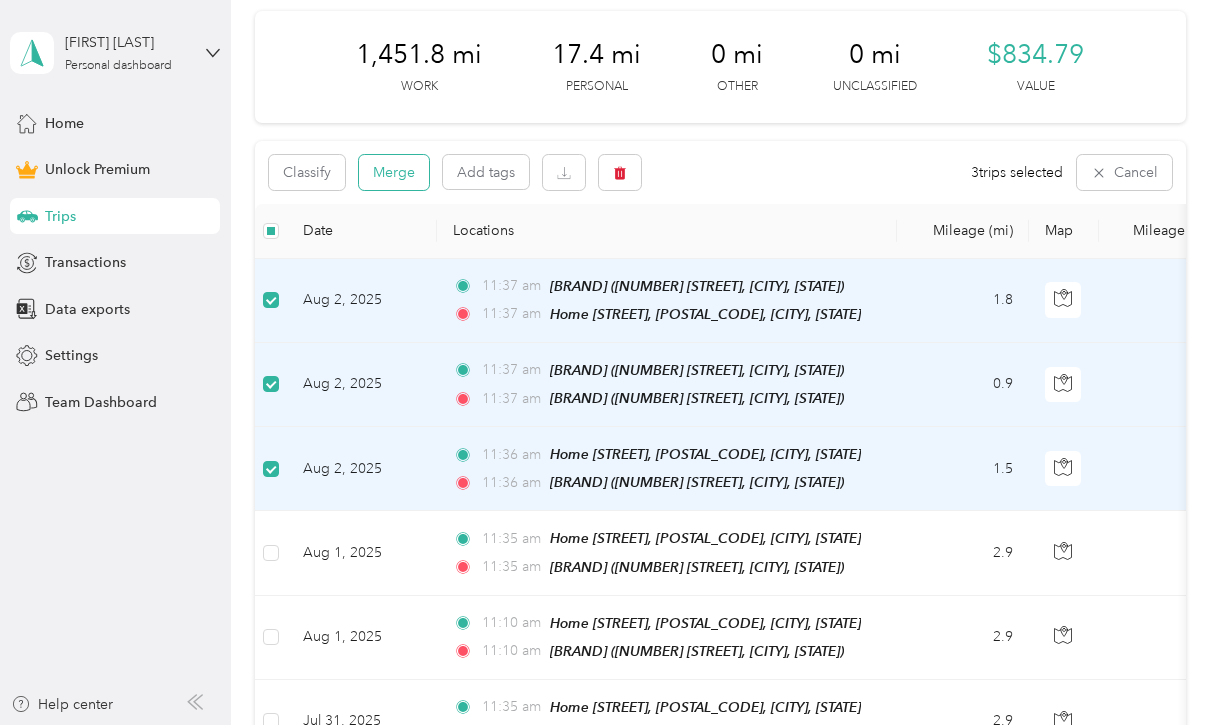 click on "Merge" at bounding box center [394, 172] 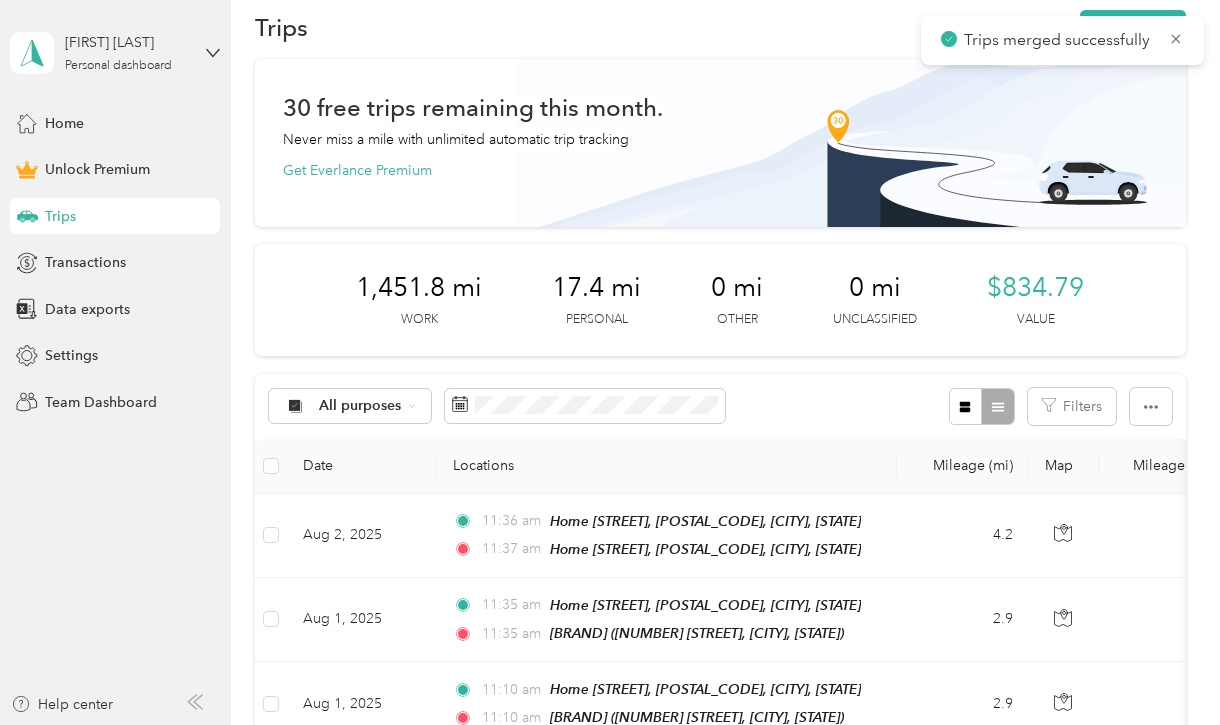scroll, scrollTop: 3, scrollLeft: 0, axis: vertical 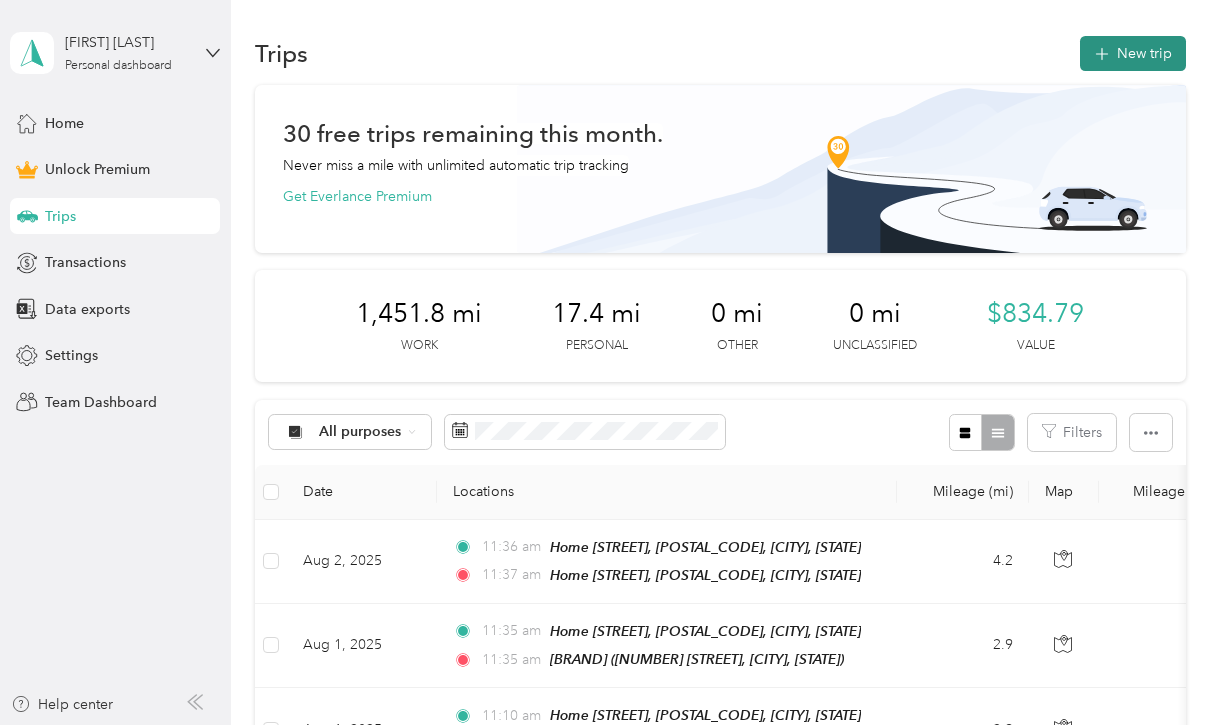 click on "New trip" at bounding box center (1133, 53) 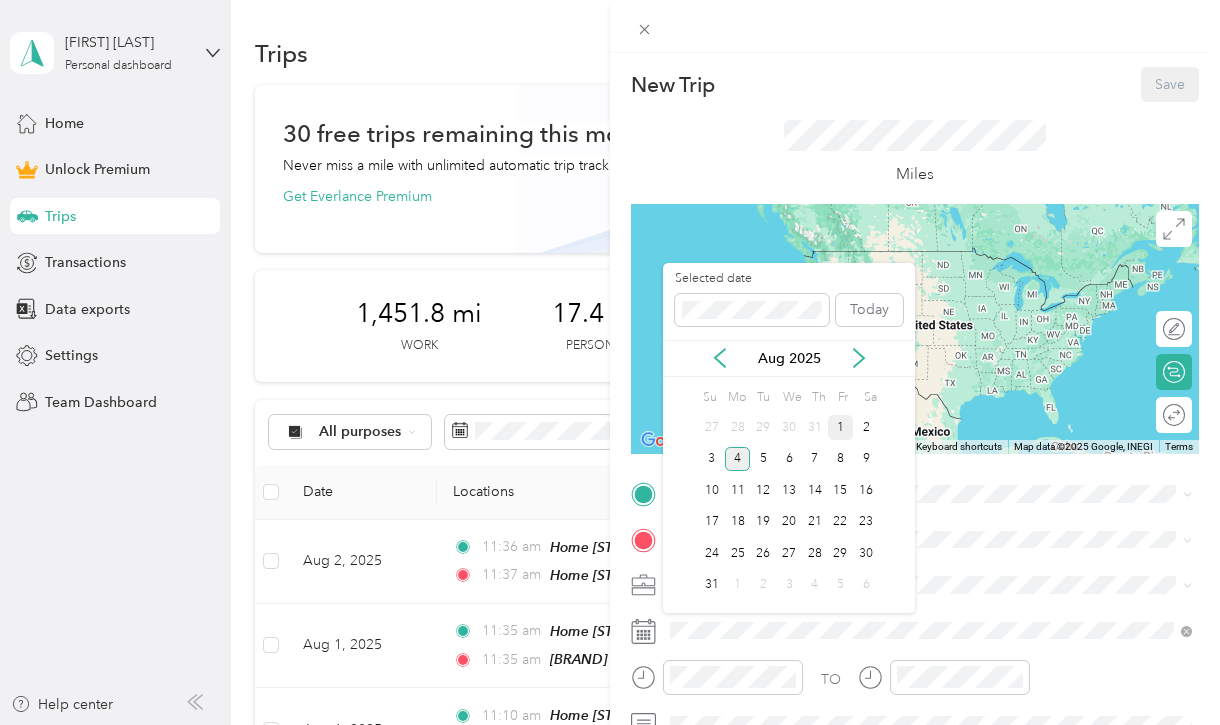 click on "1" at bounding box center (841, 427) 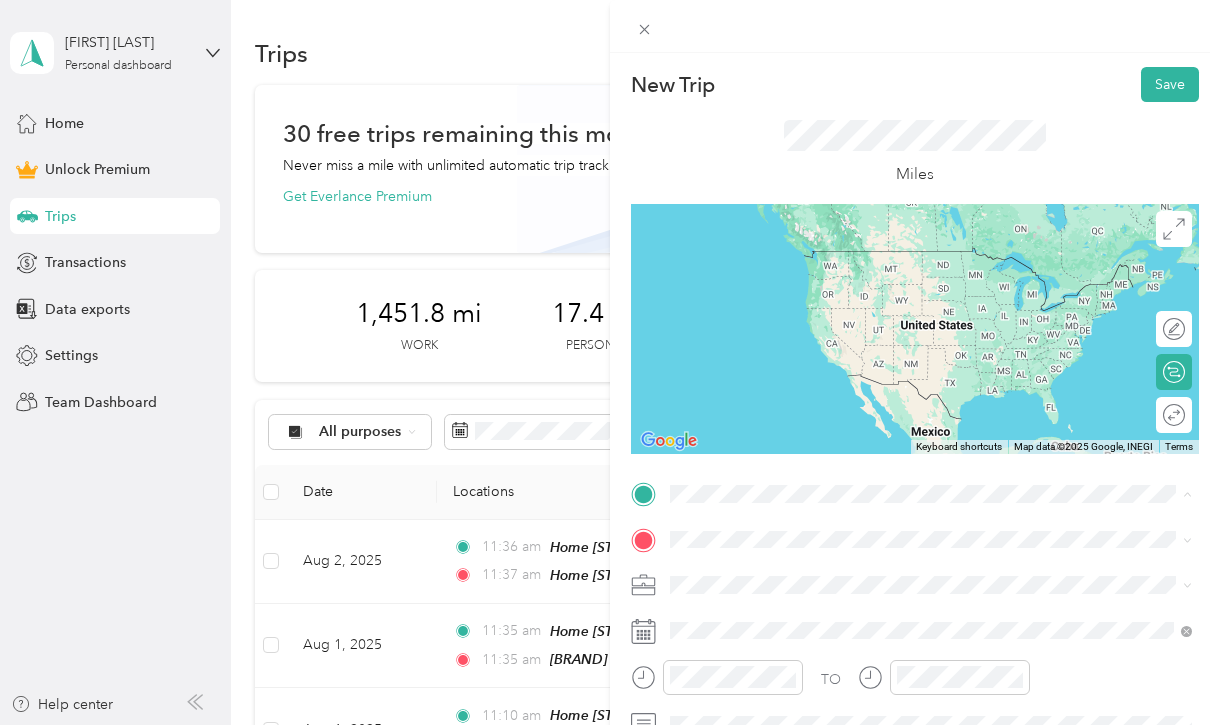 click on "Home" at bounding box center (886, 447) 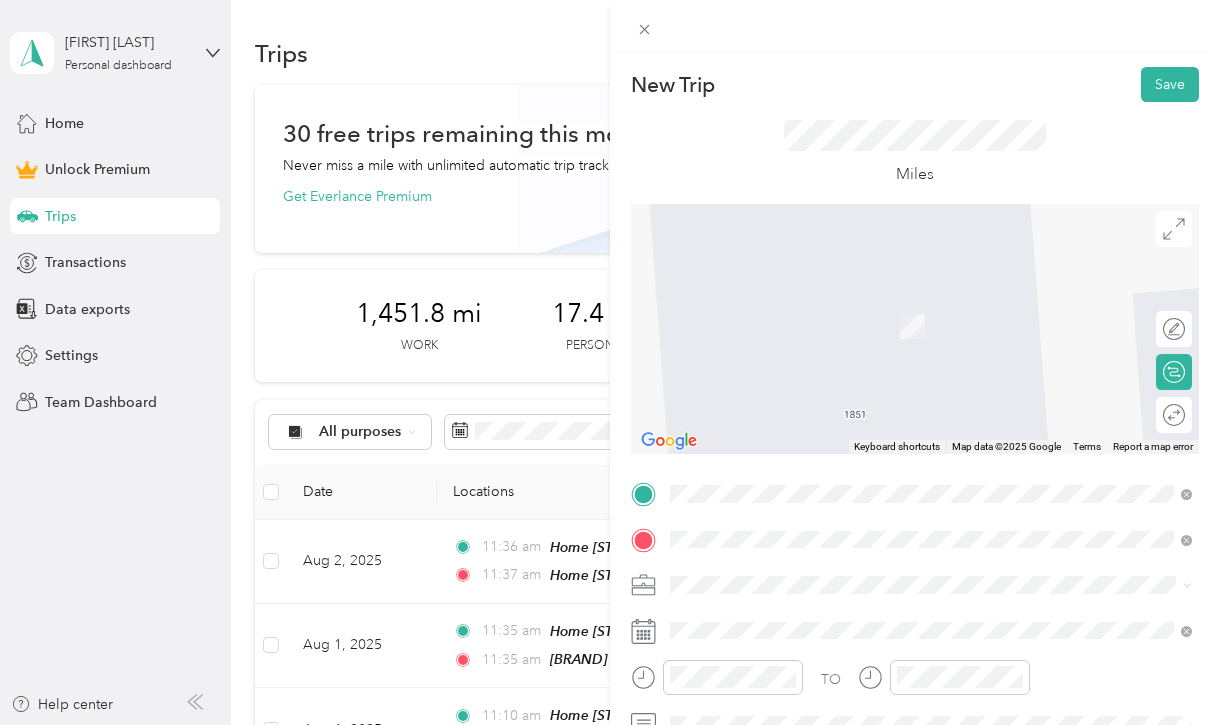 click on "[BRAND] [NUMBER] [STREET], [POSTAL_CODE], [CITY], [STATE], [COUNTRY]" at bounding box center (921, 315) 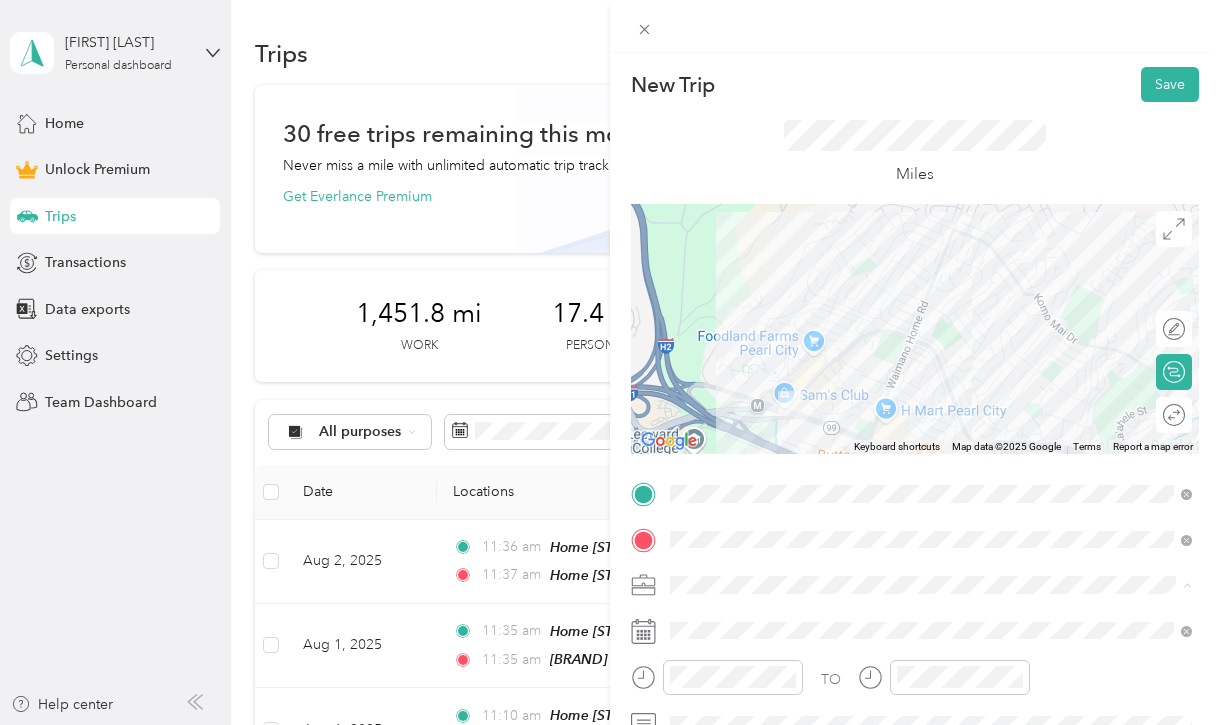 click on "Work Personal Kreative Kidz Kare Simple Aloha Creations Other Charity Medical Moving Commute" at bounding box center (931, 427) 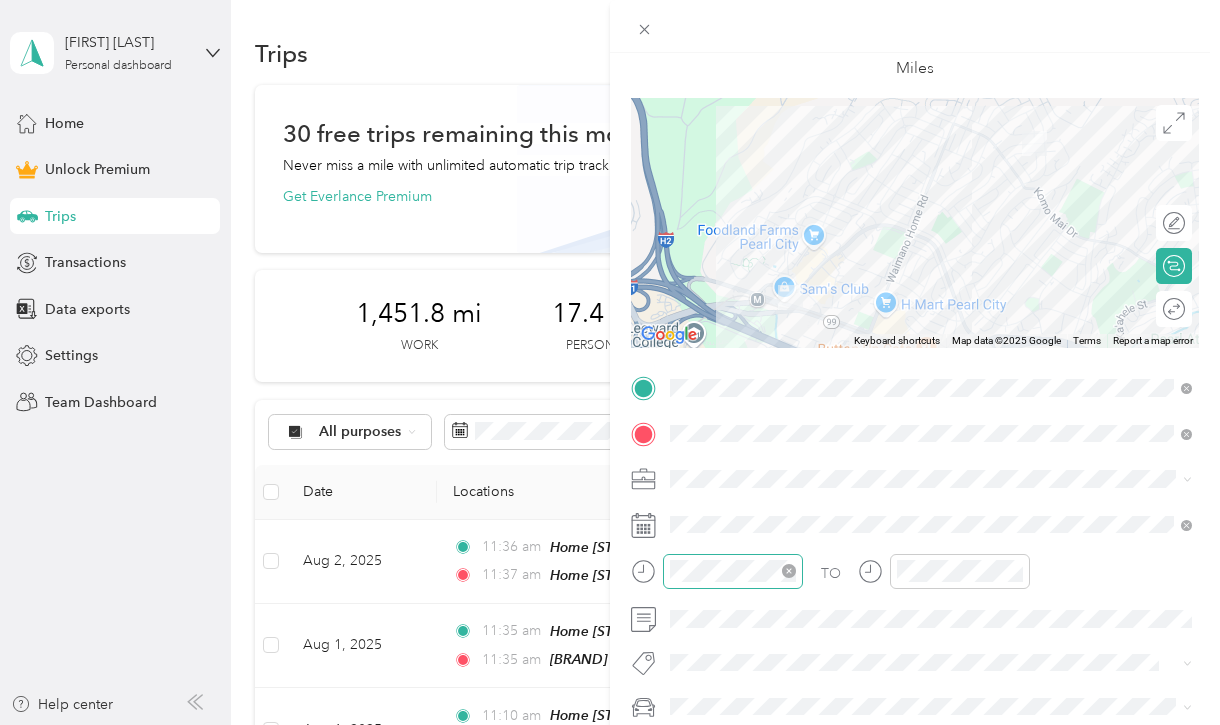 scroll, scrollTop: 123, scrollLeft: 0, axis: vertical 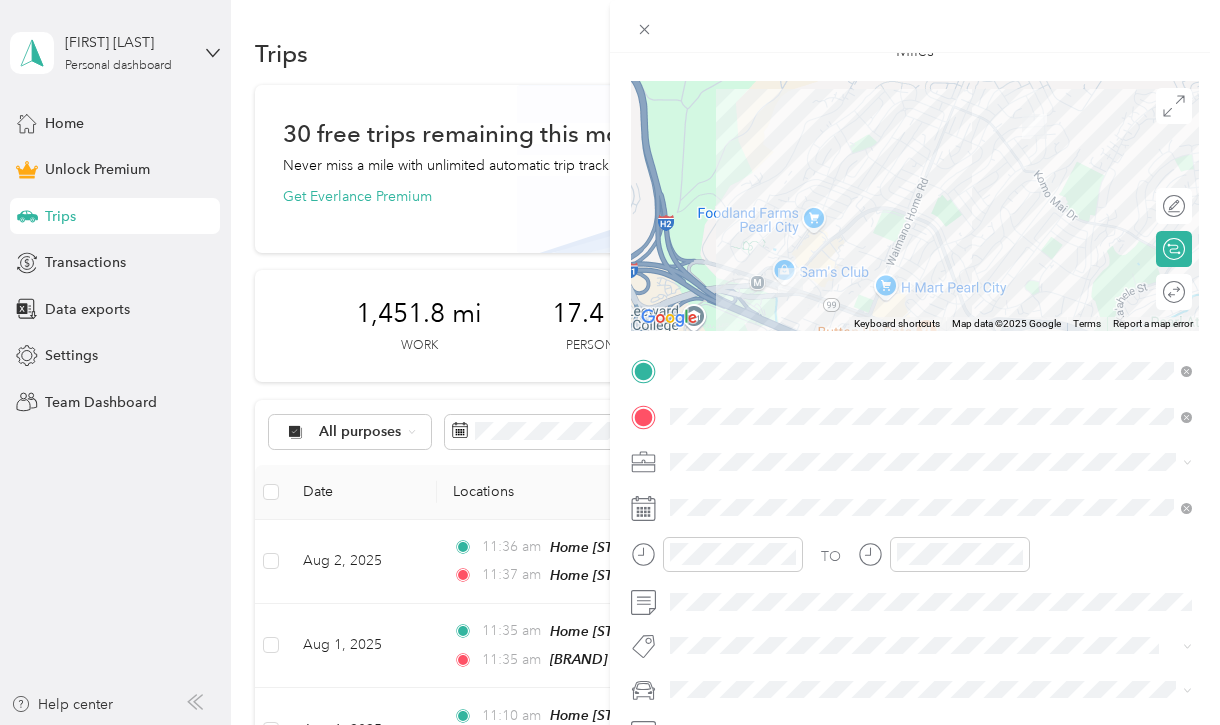 click on "Kreative Kidz Kare" at bounding box center [931, 251] 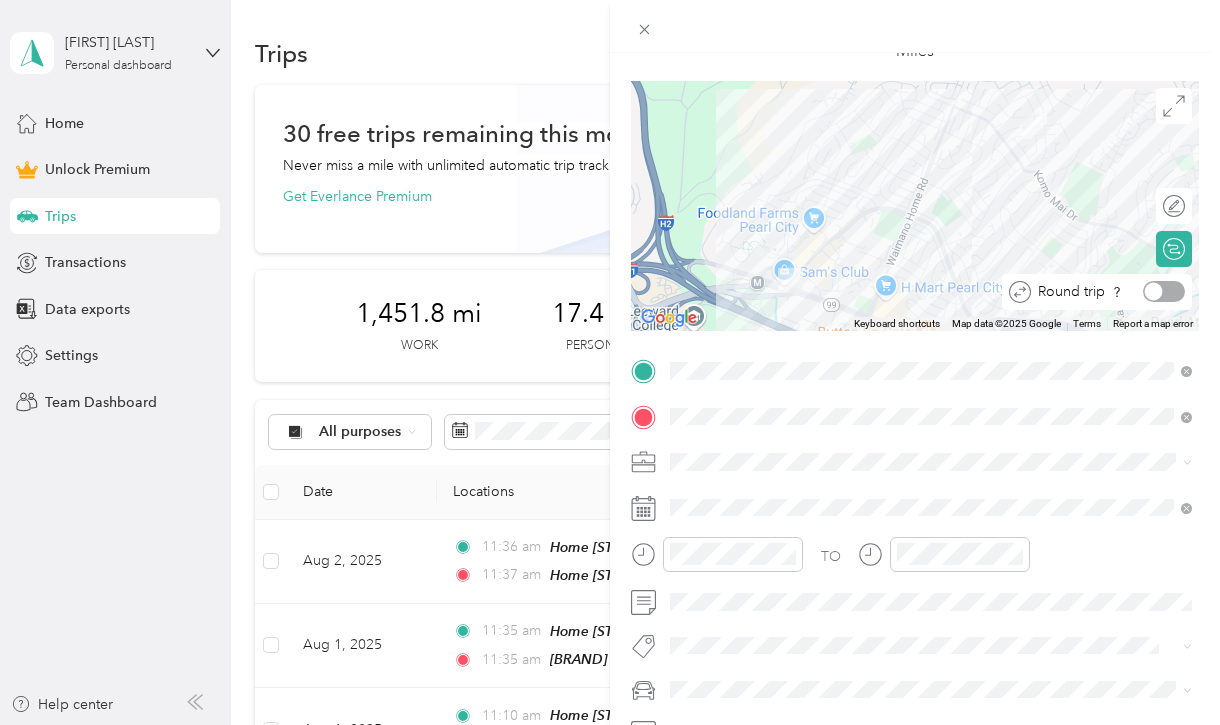 click at bounding box center (1164, 291) 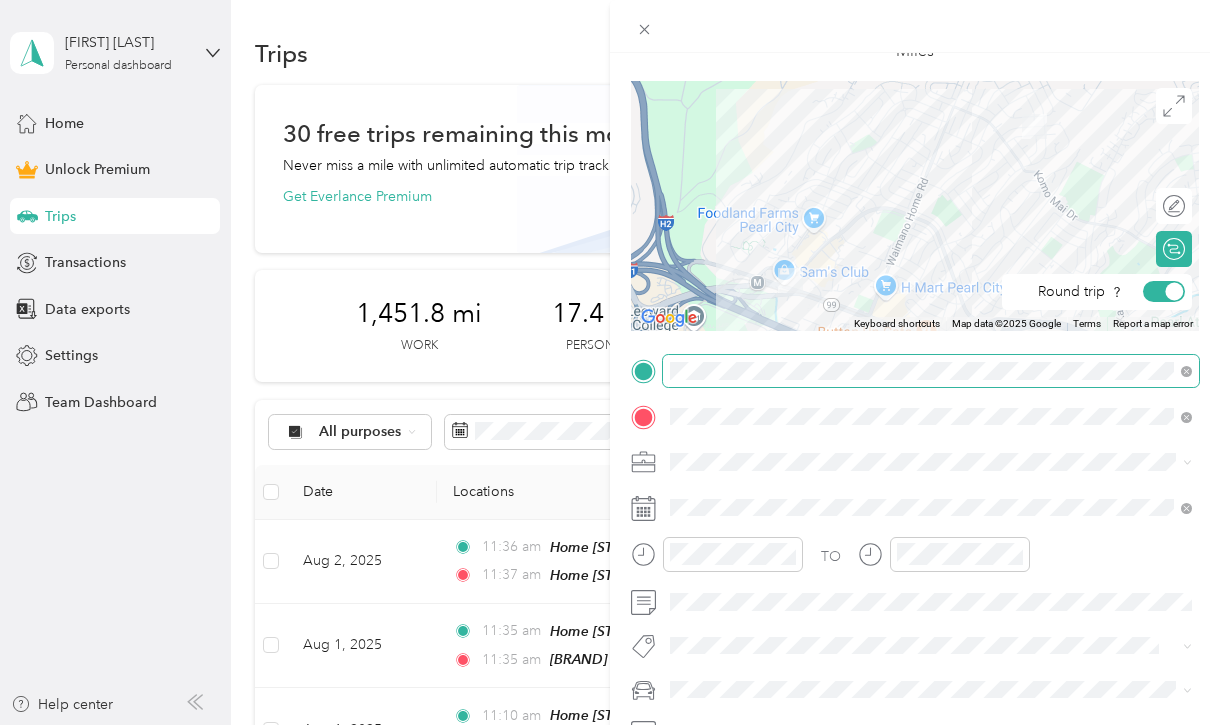 scroll, scrollTop: 0, scrollLeft: 0, axis: both 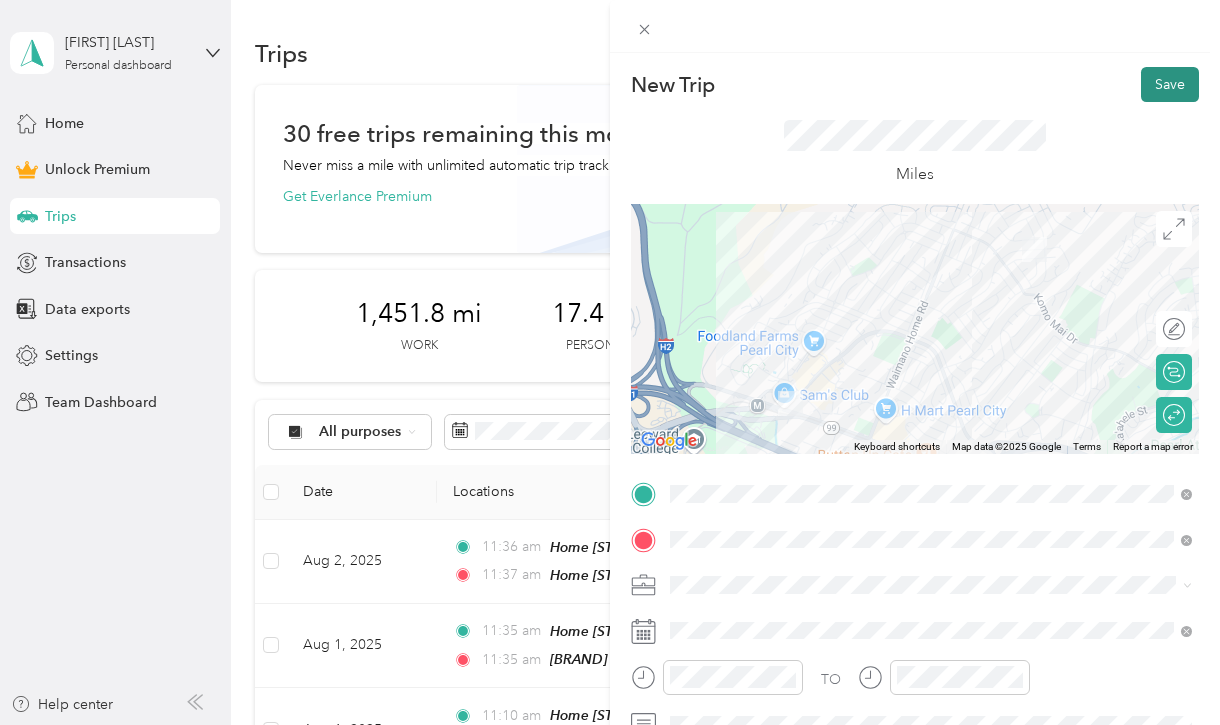 click on "Save" at bounding box center [1170, 84] 